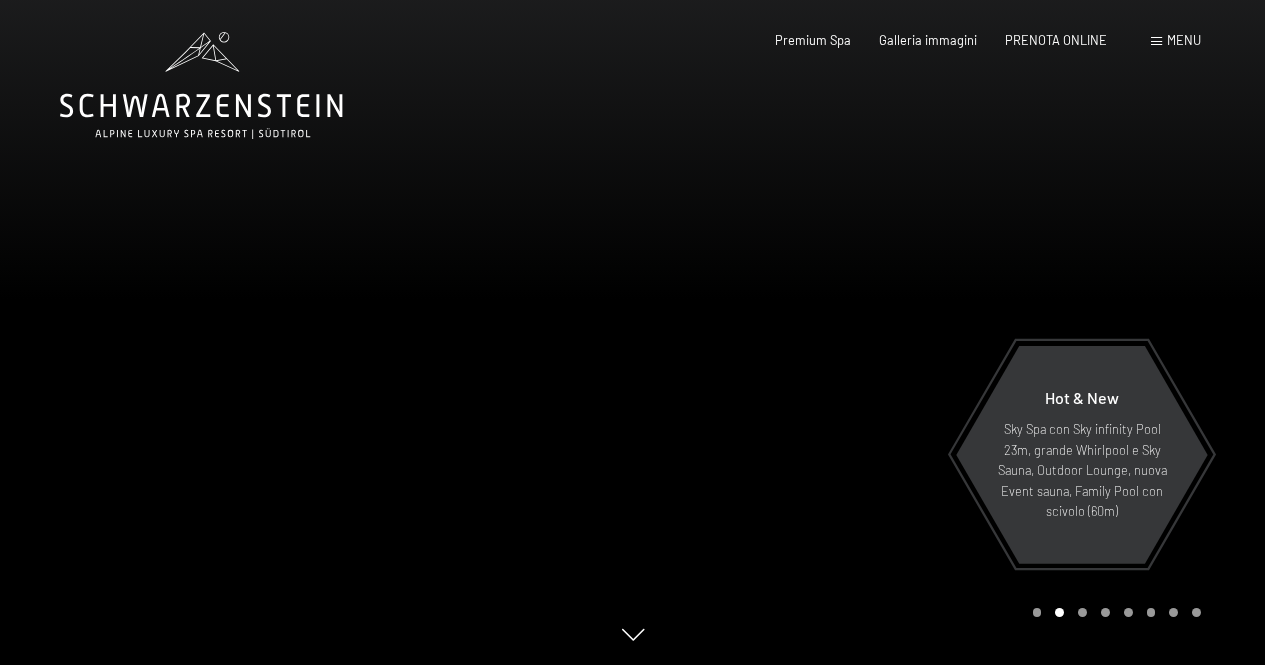 scroll, scrollTop: 0, scrollLeft: 0, axis: both 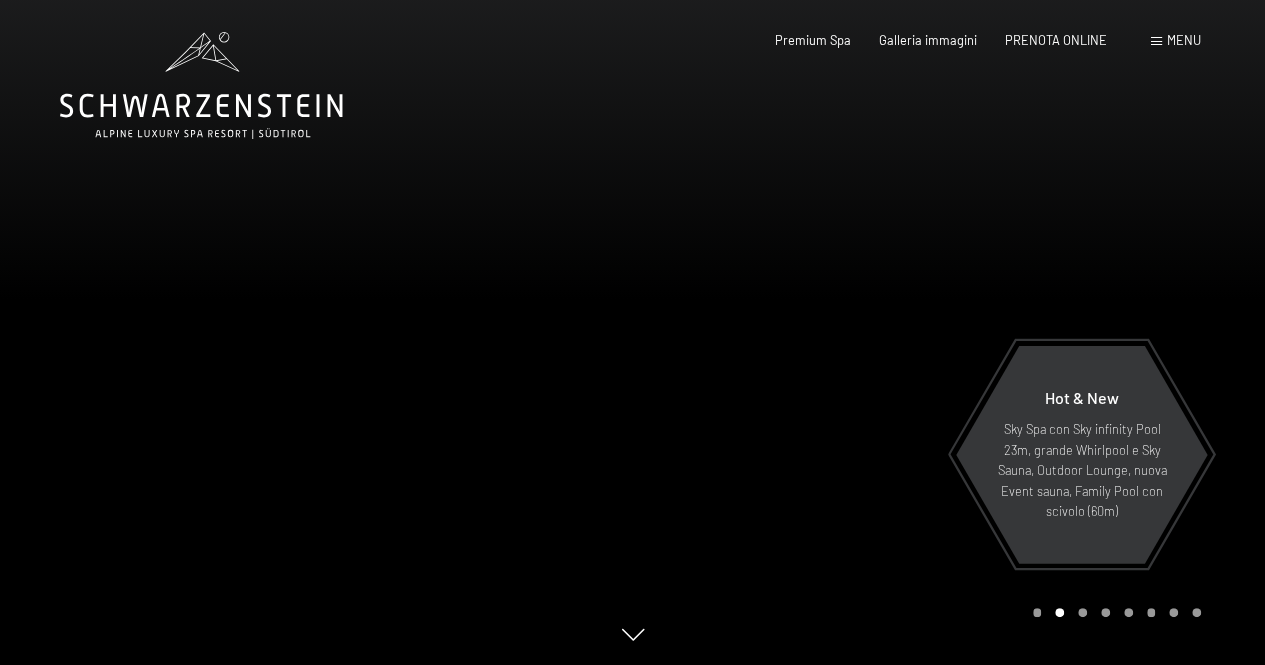 click on "Menu" at bounding box center (1184, 40) 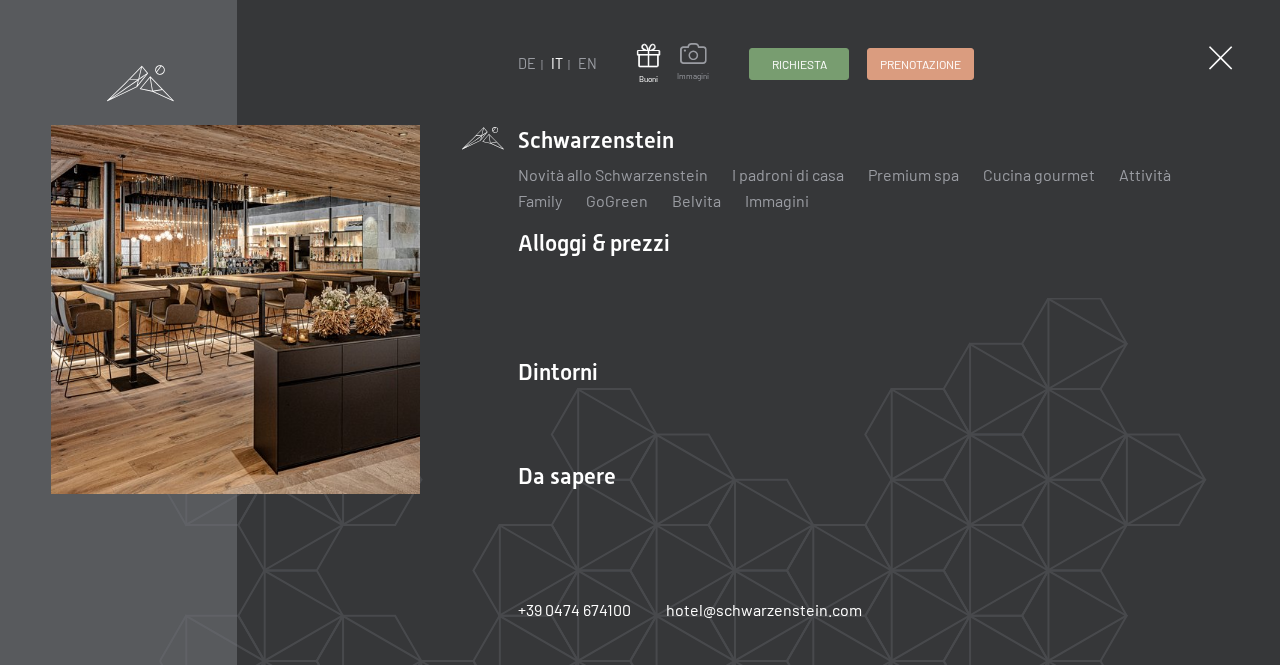 click at bounding box center [693, 56] 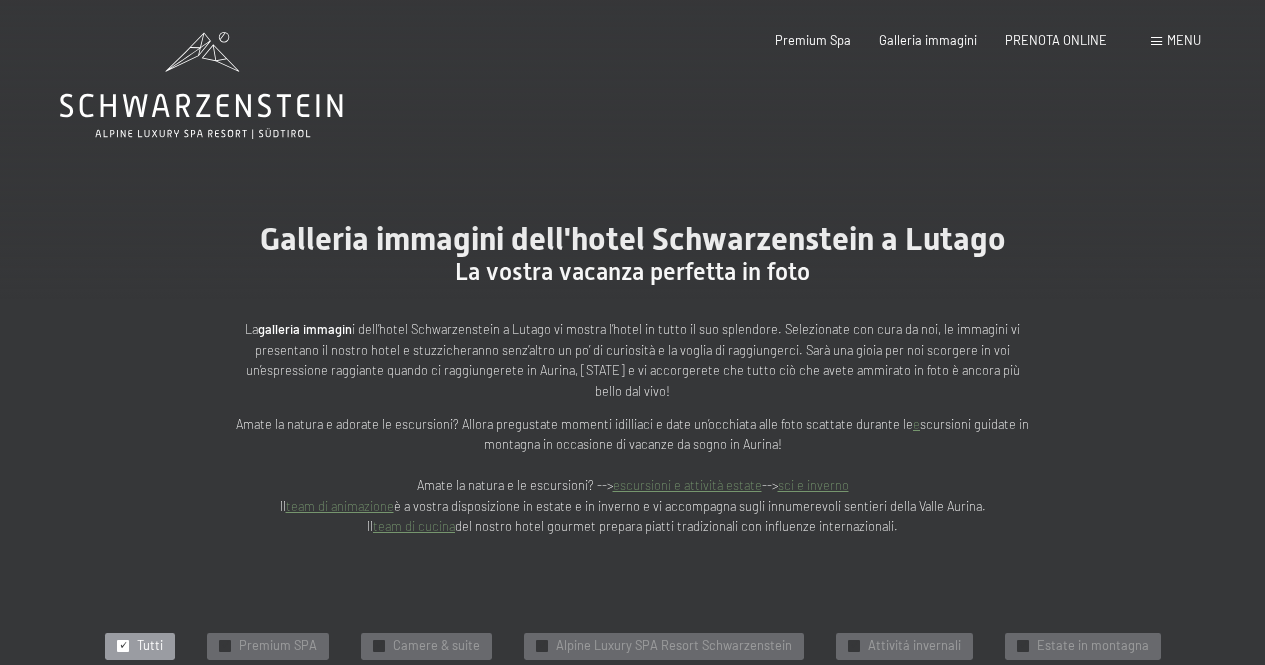 scroll, scrollTop: 0, scrollLeft: 0, axis: both 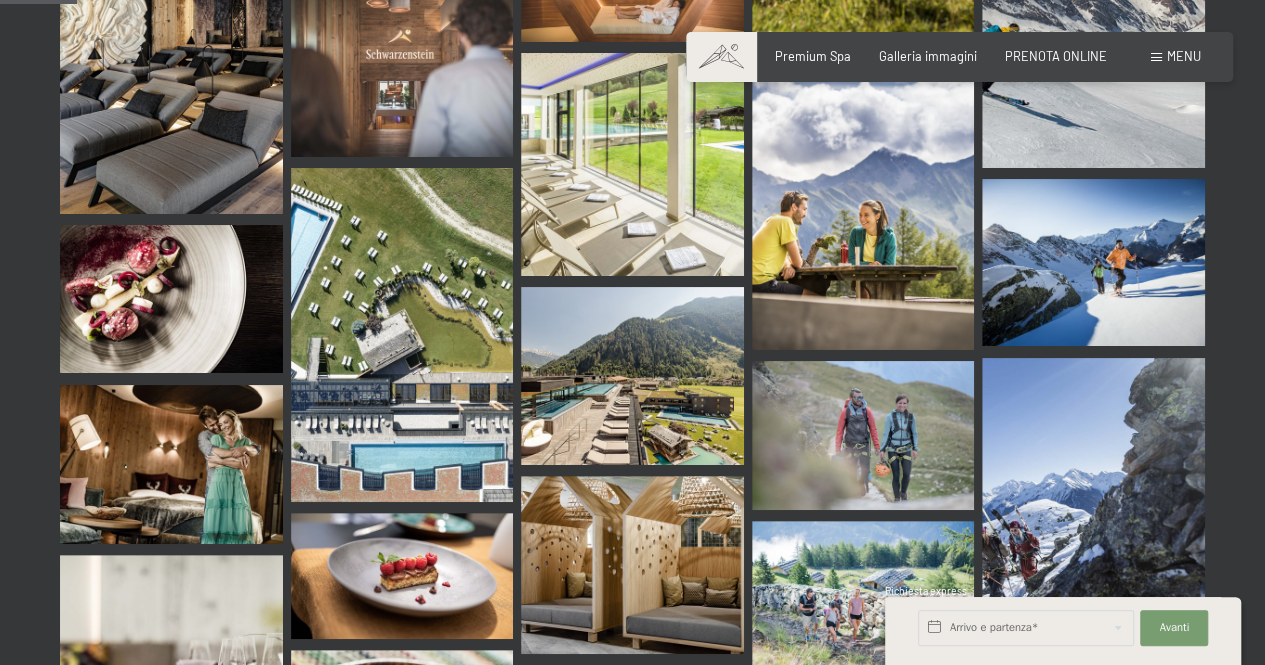 click at bounding box center (632, 376) 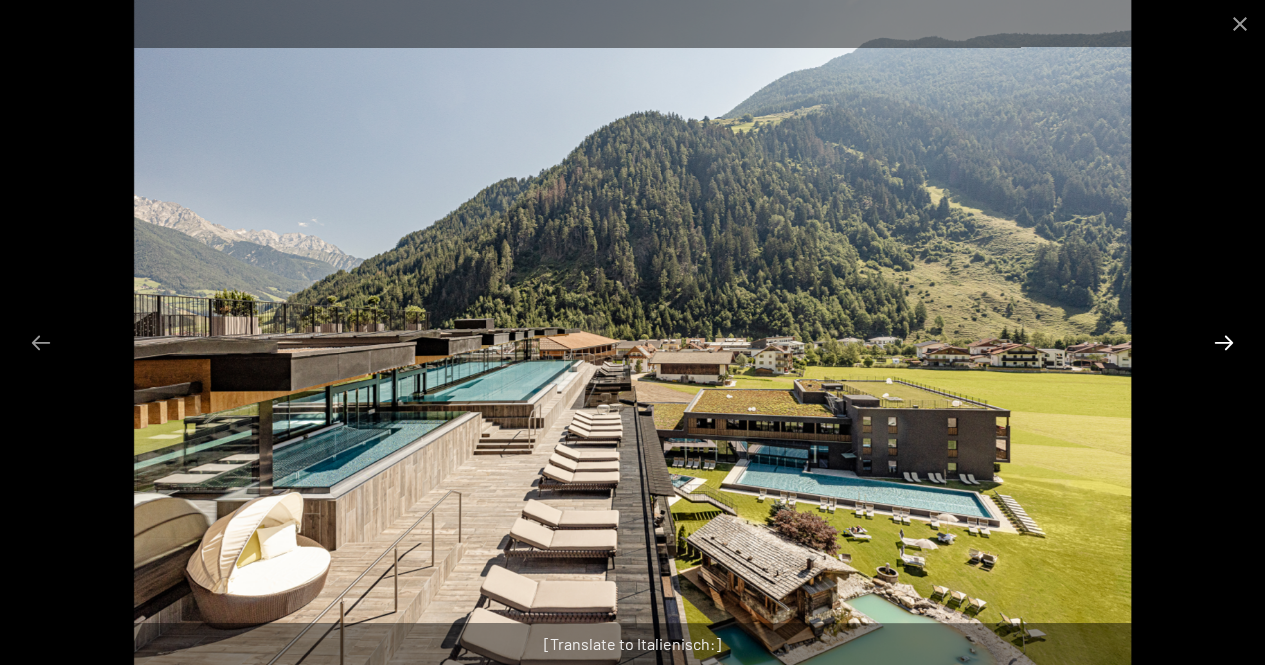click at bounding box center [1224, 342] 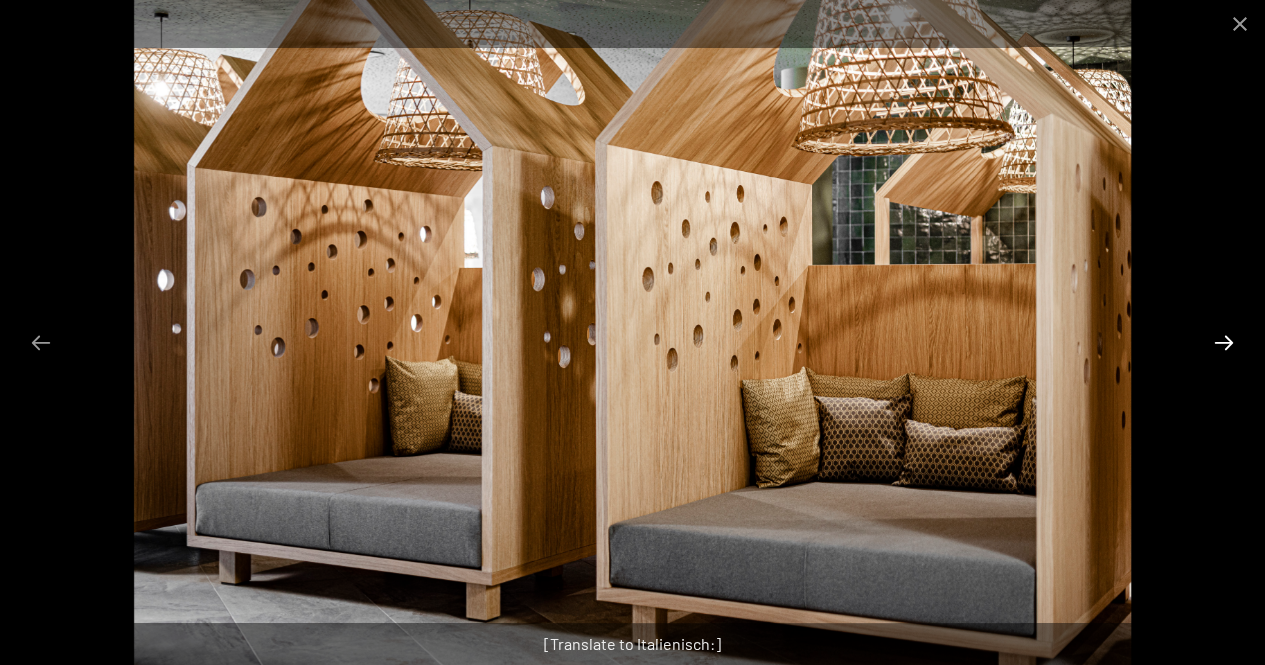 click at bounding box center (1224, 342) 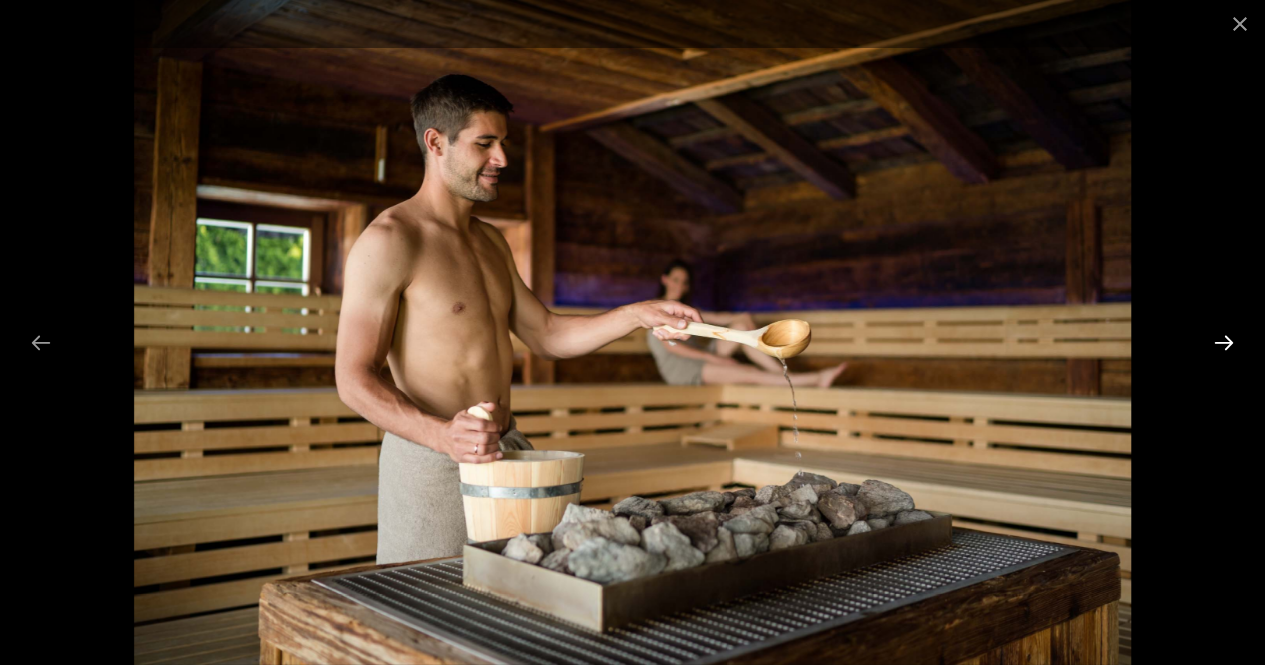 click at bounding box center (1224, 342) 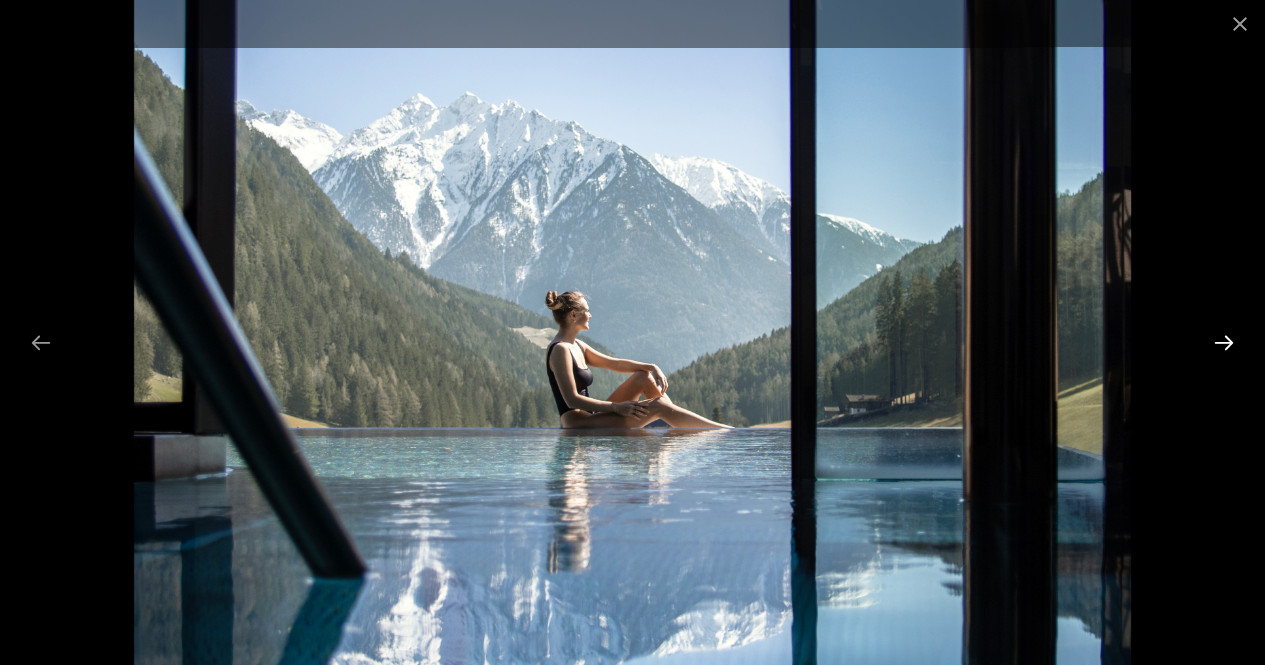 click at bounding box center (1224, 342) 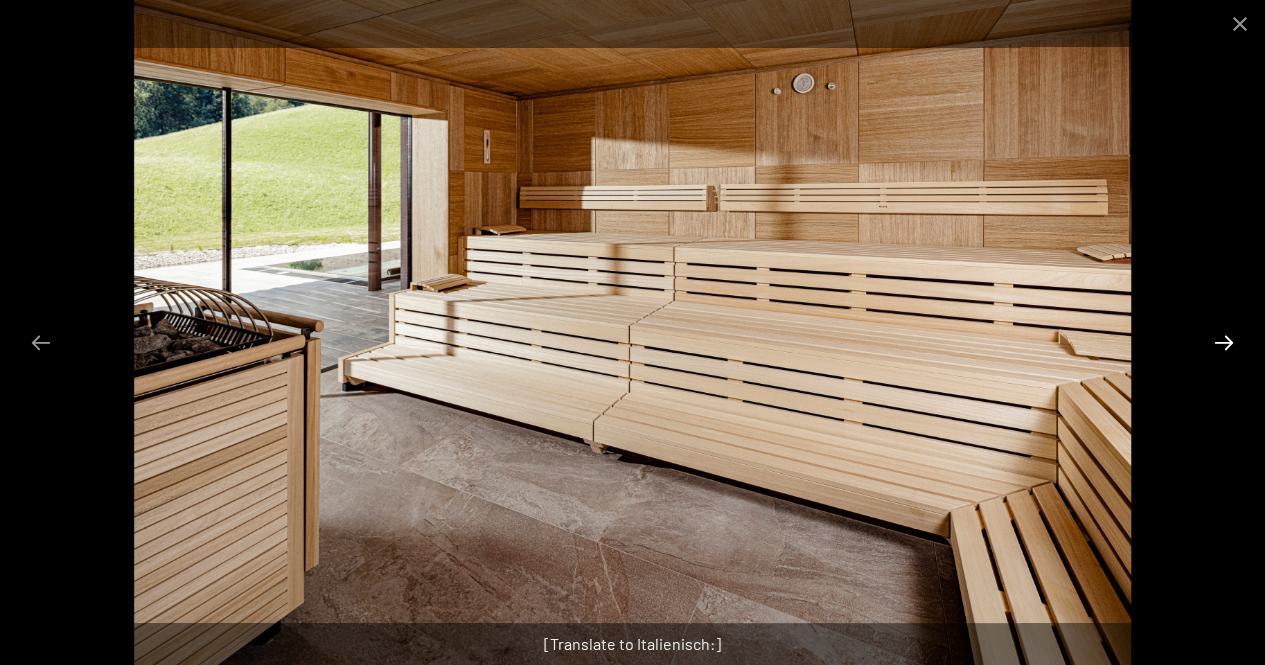 click at bounding box center (1224, 342) 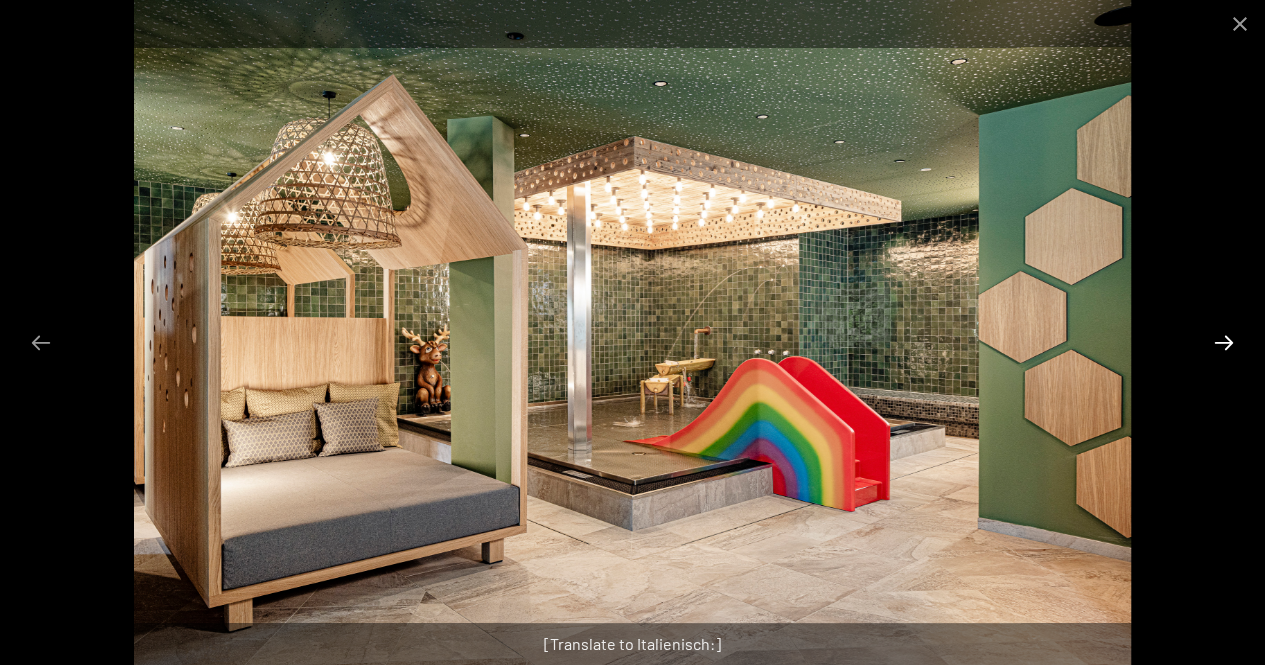 click at bounding box center (1224, 342) 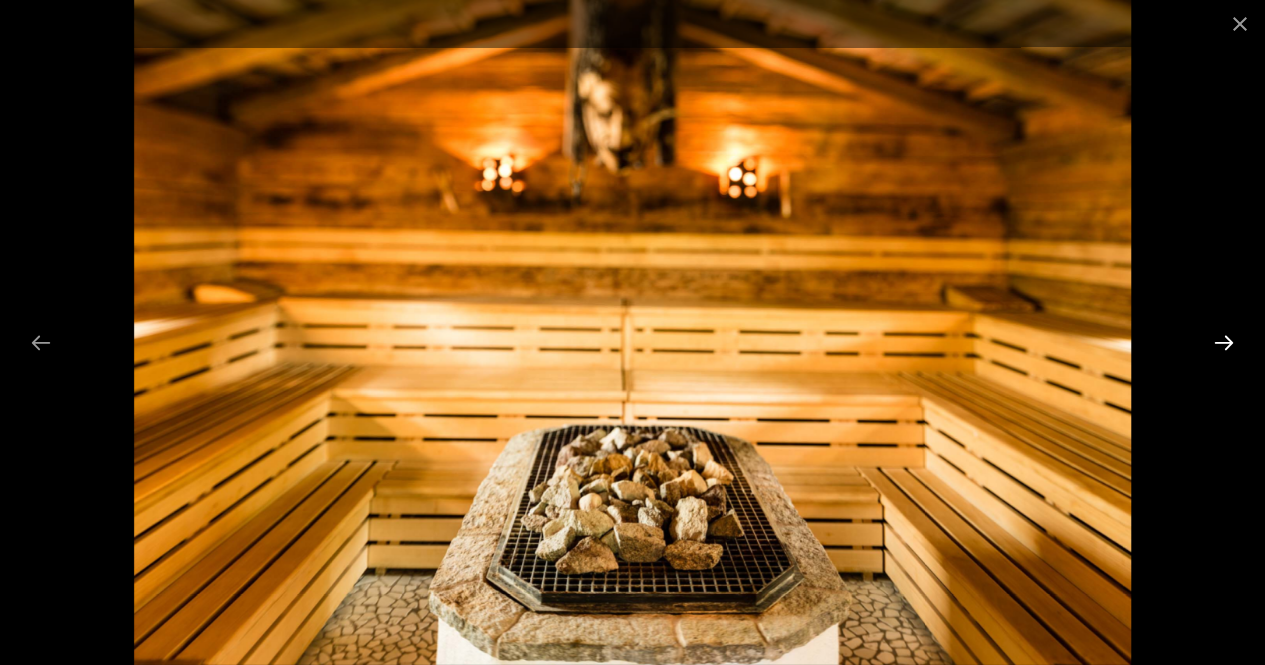 click at bounding box center [1224, 342] 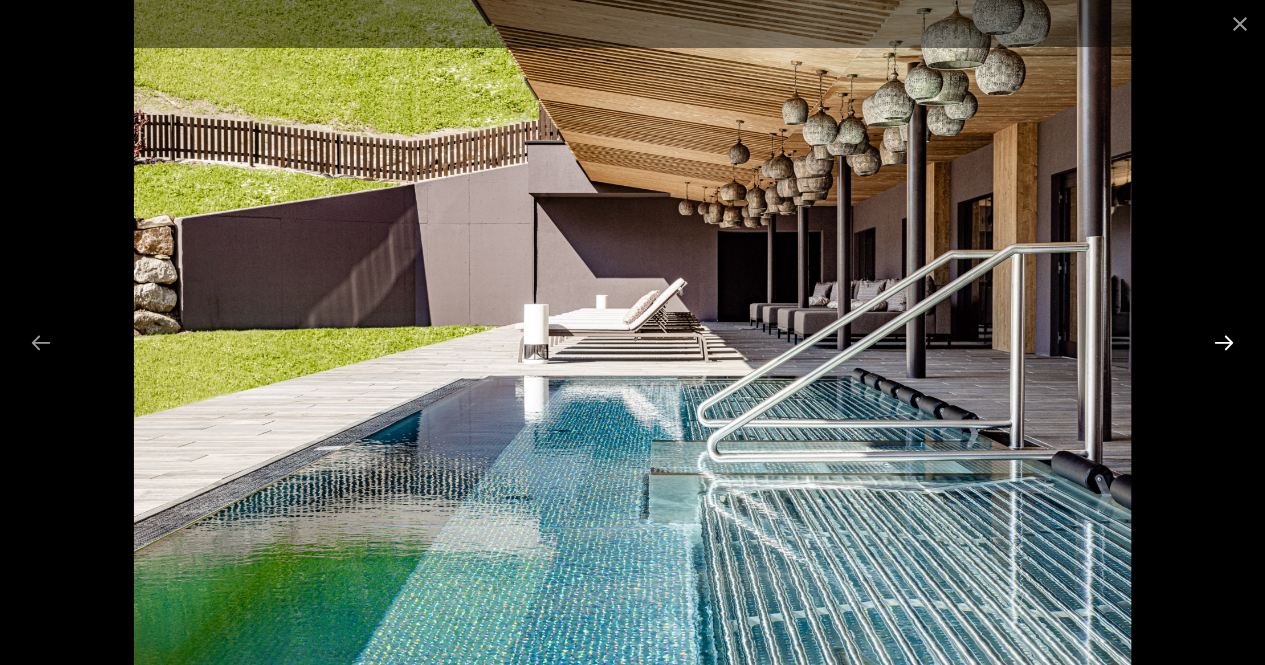 click at bounding box center [1224, 342] 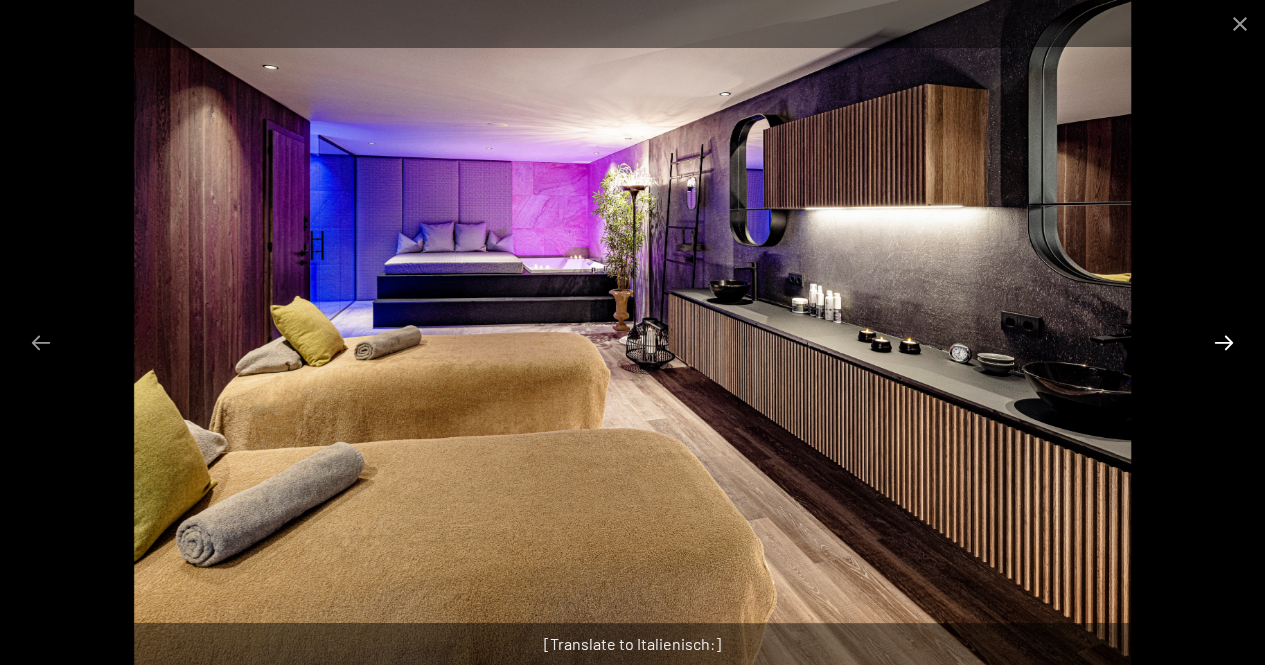 click at bounding box center (1224, 342) 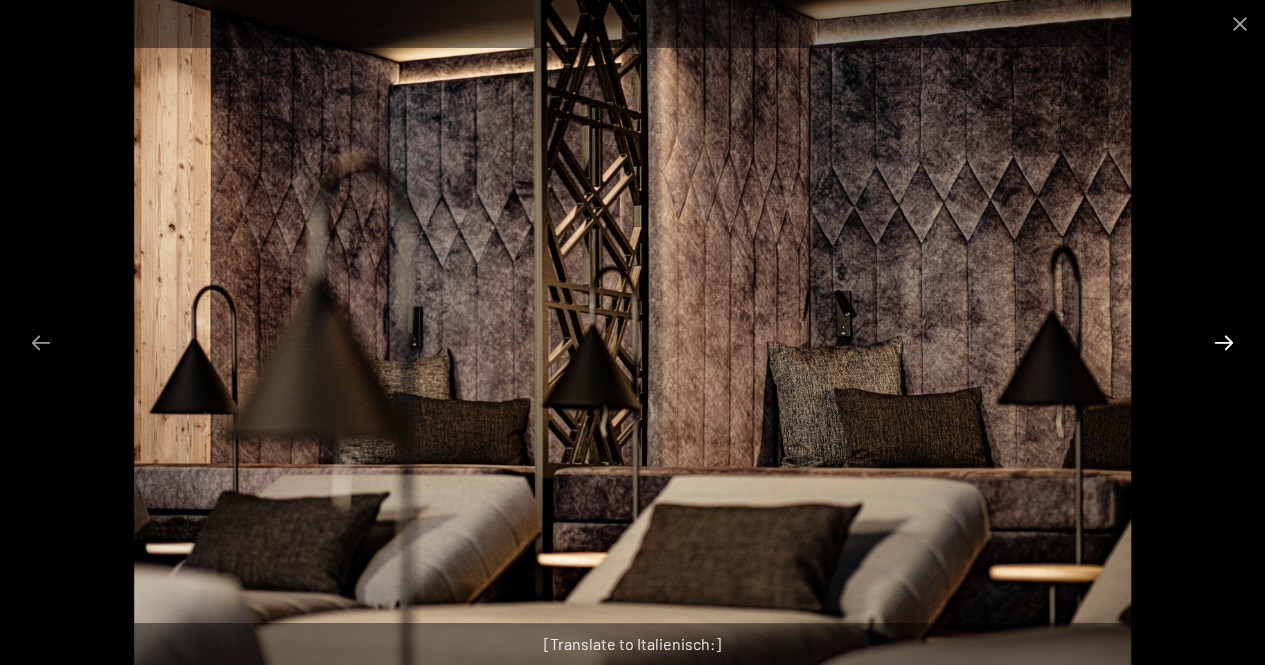 click at bounding box center [1224, 342] 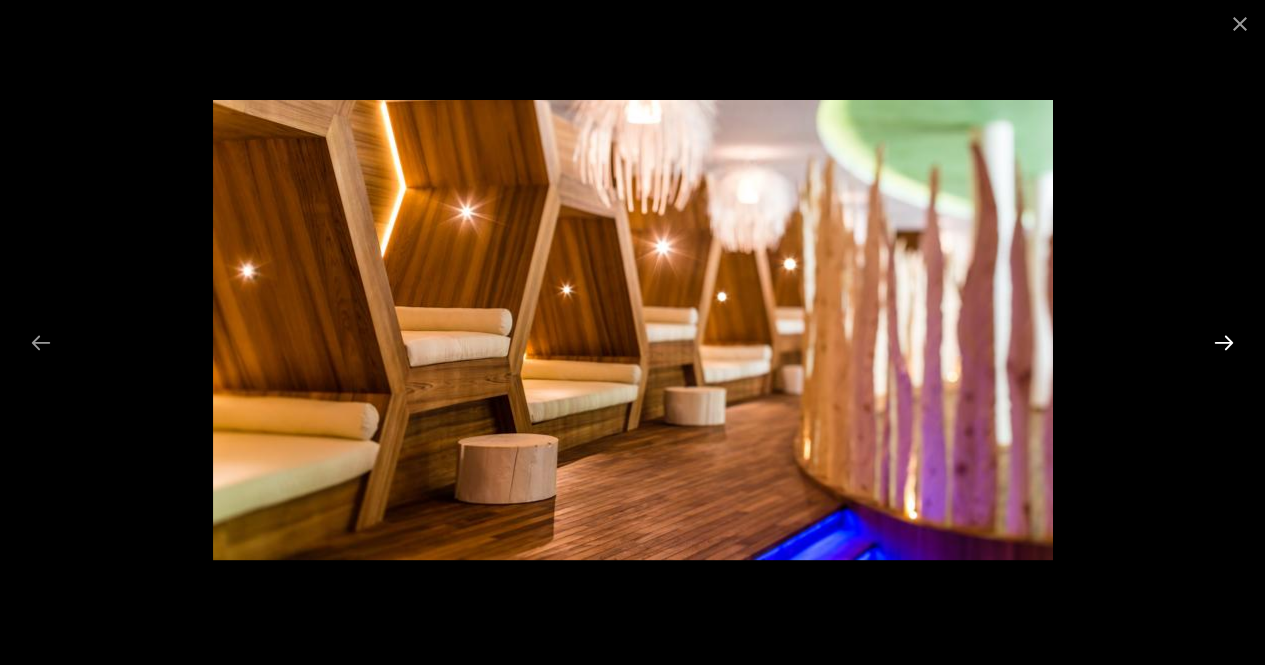 click at bounding box center (1224, 342) 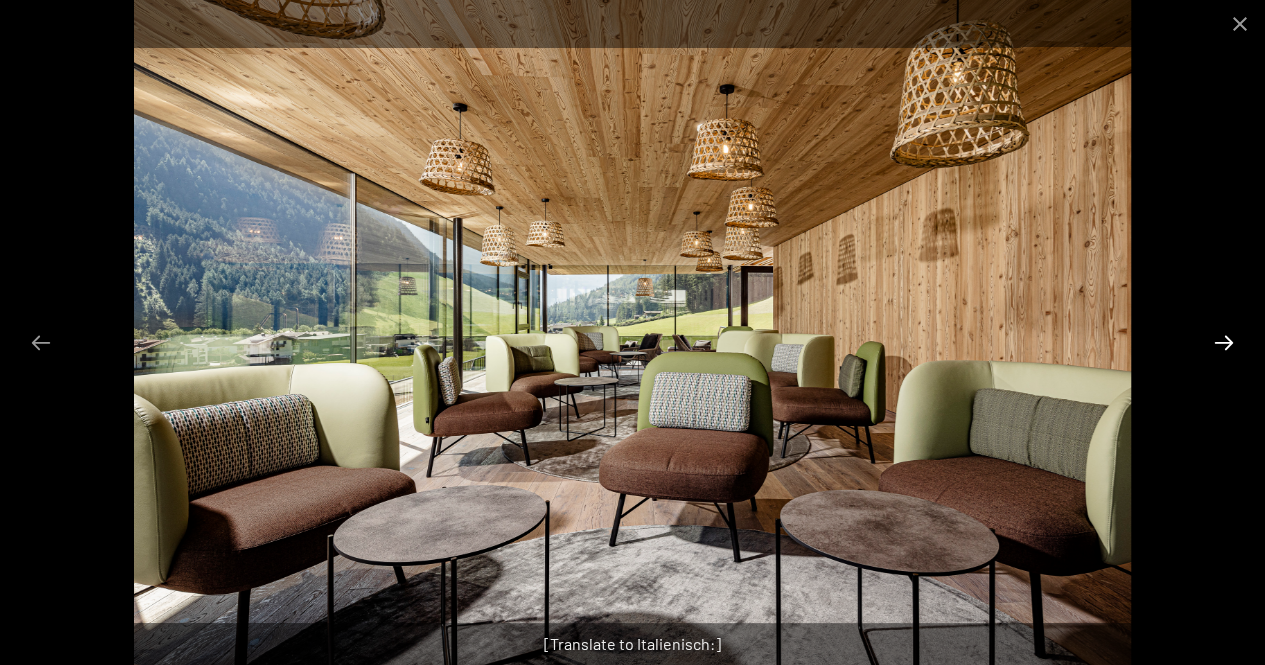 click at bounding box center (1224, 342) 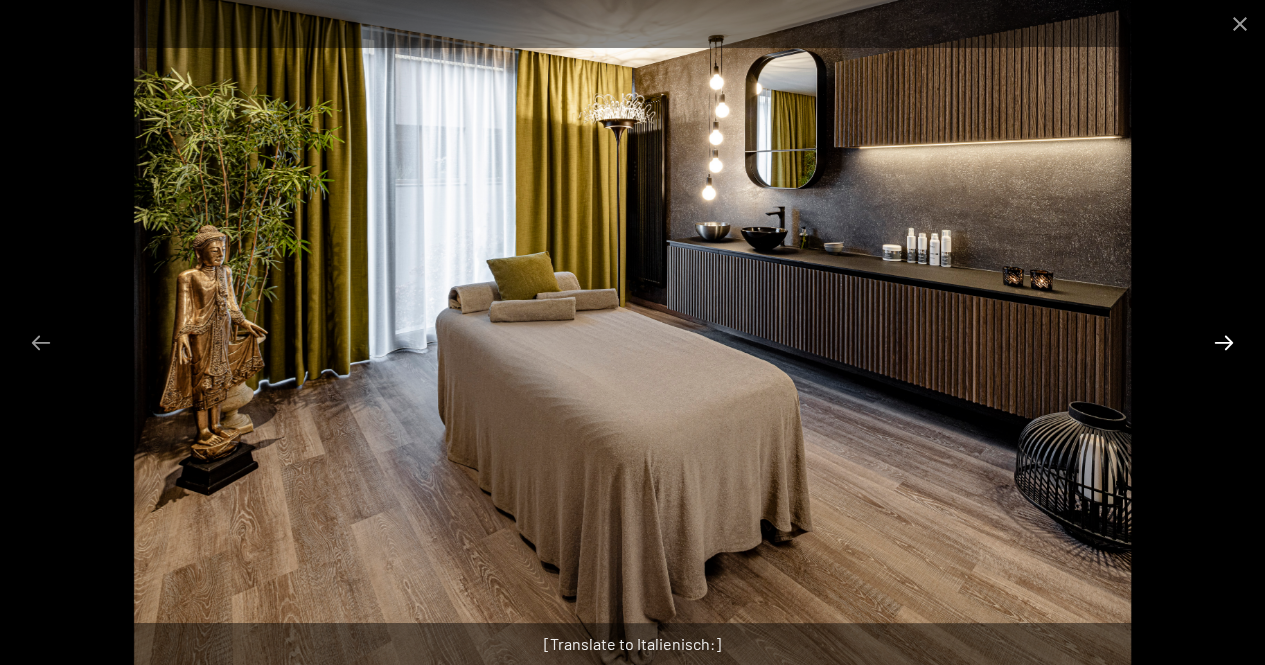 click at bounding box center (1224, 342) 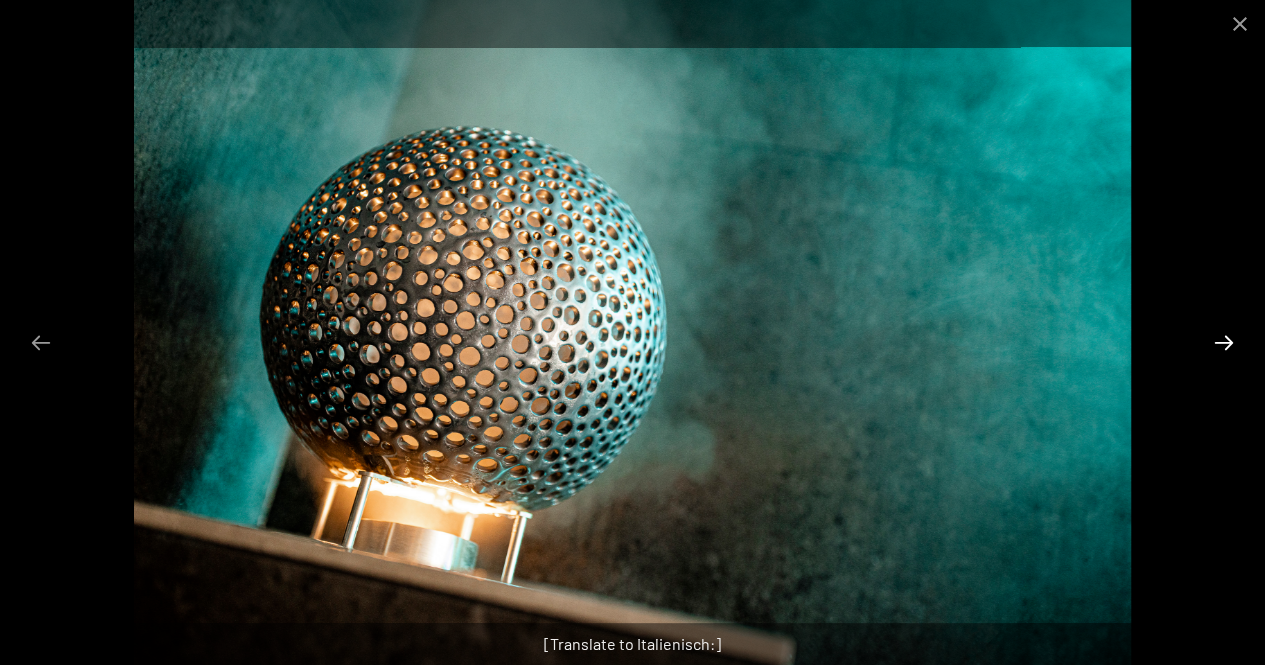 click at bounding box center (1224, 342) 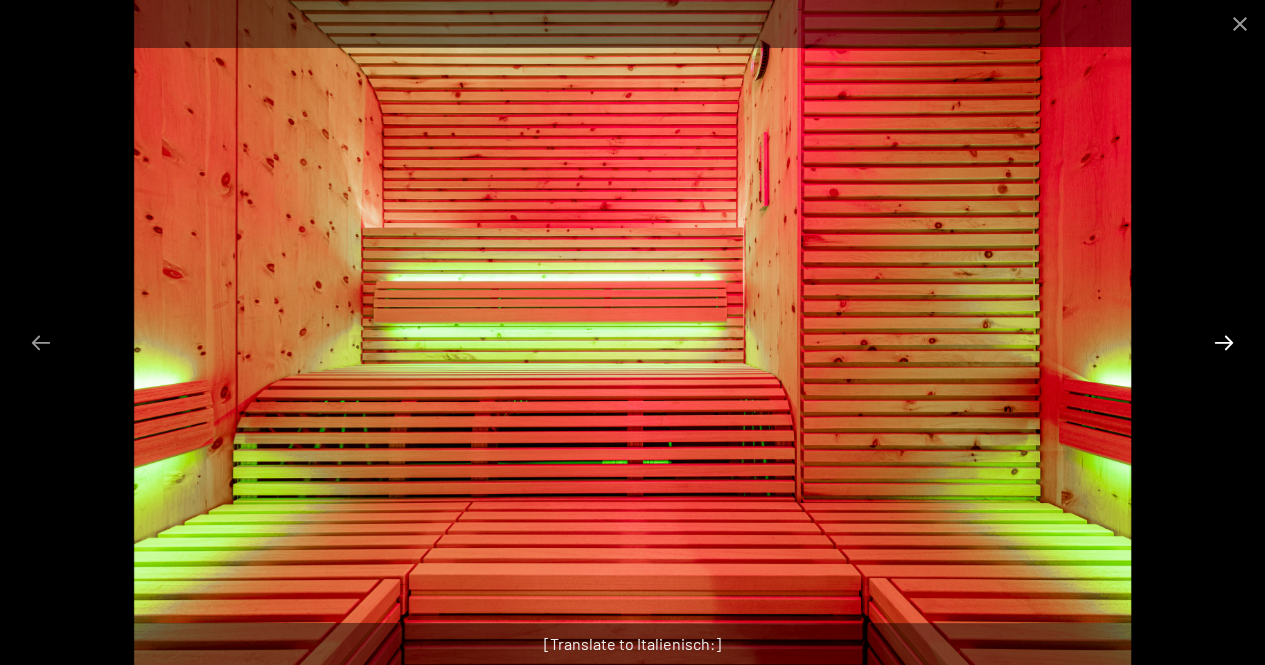 click at bounding box center (1224, 342) 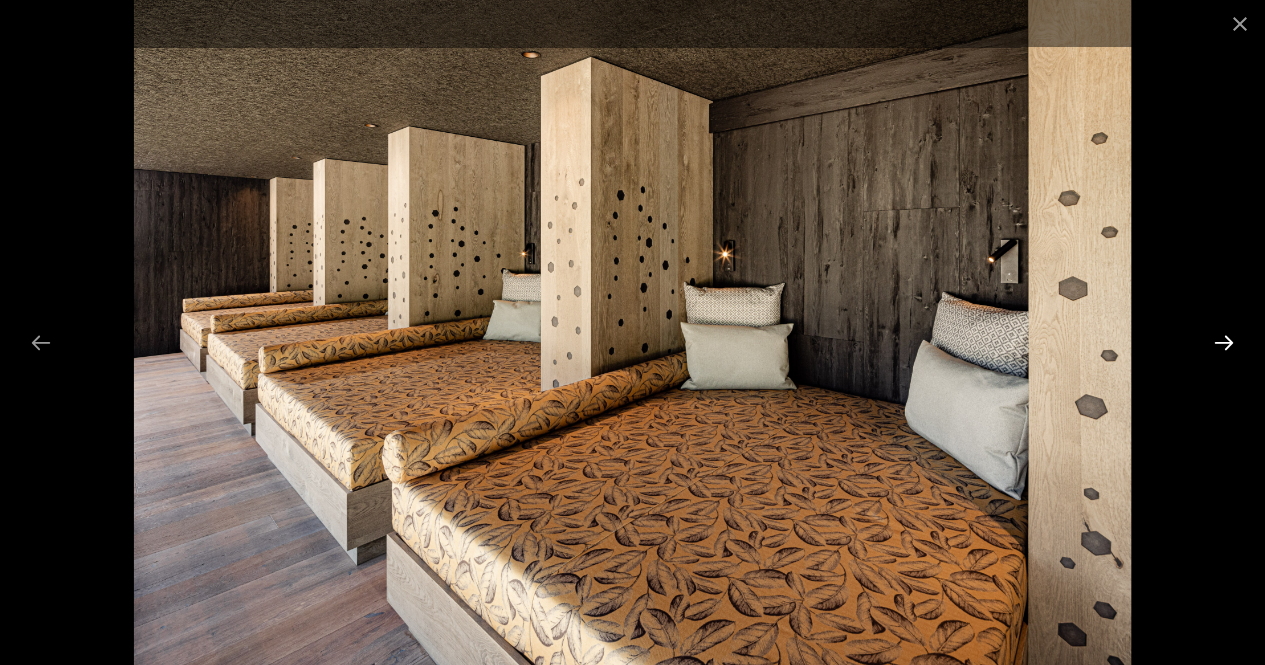 click at bounding box center (1224, 342) 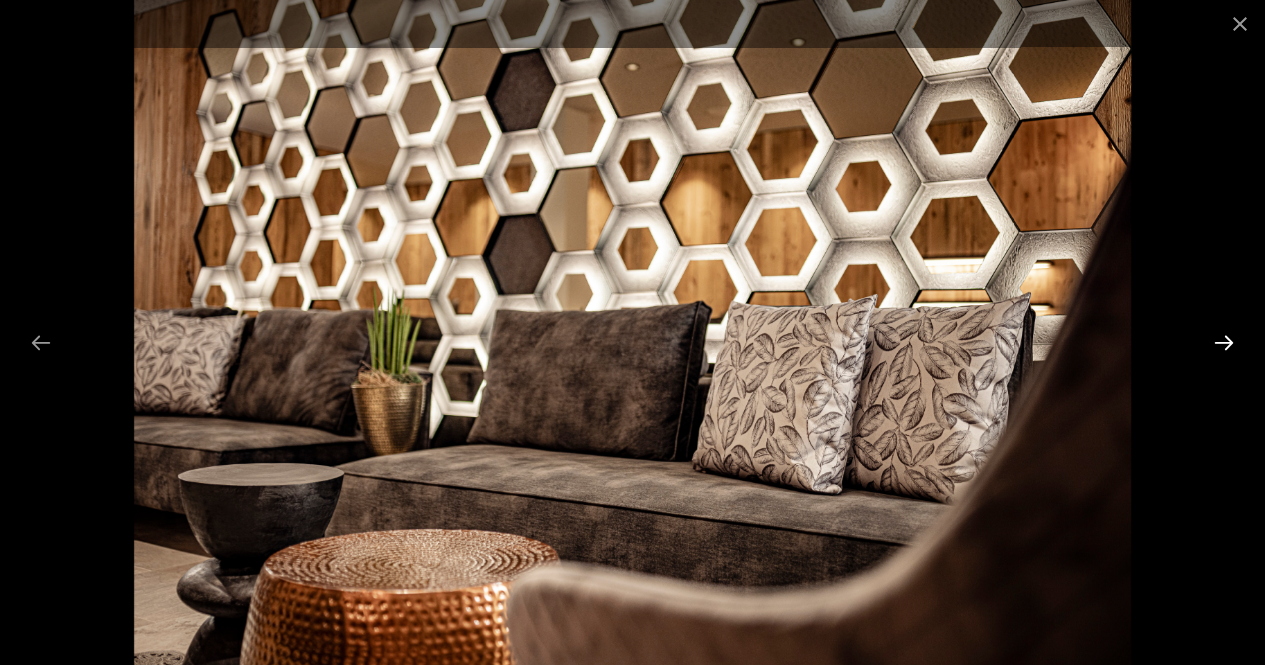 click at bounding box center [1224, 342] 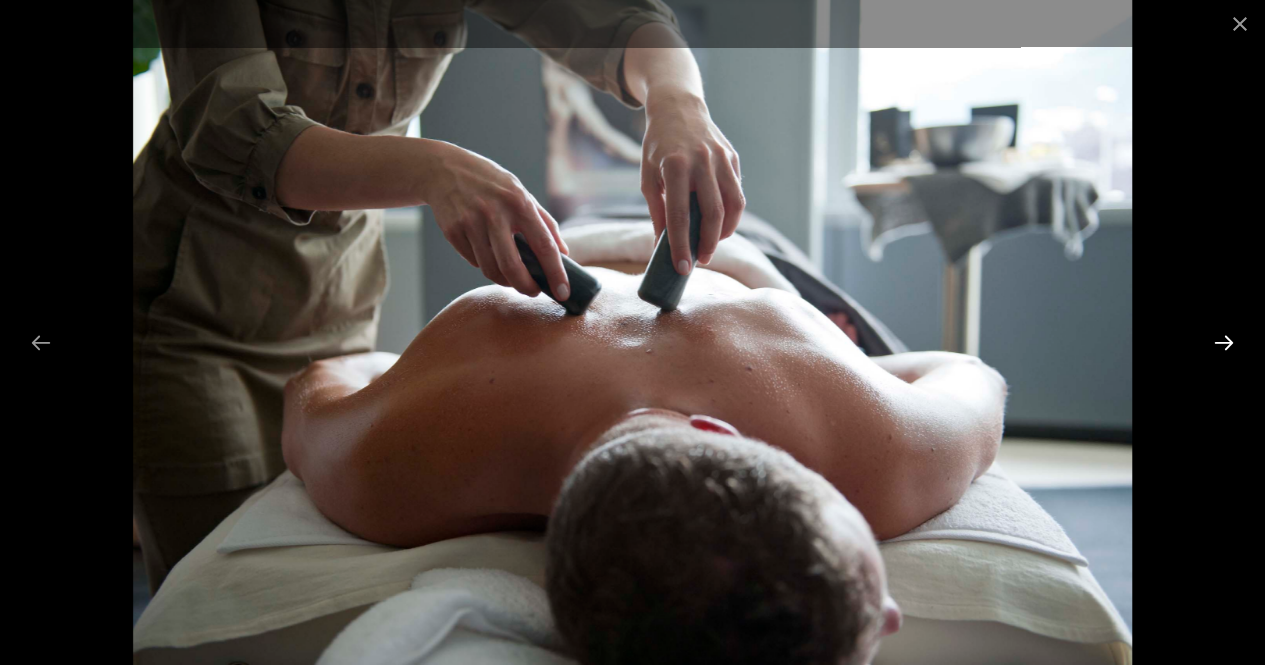 click at bounding box center [1224, 342] 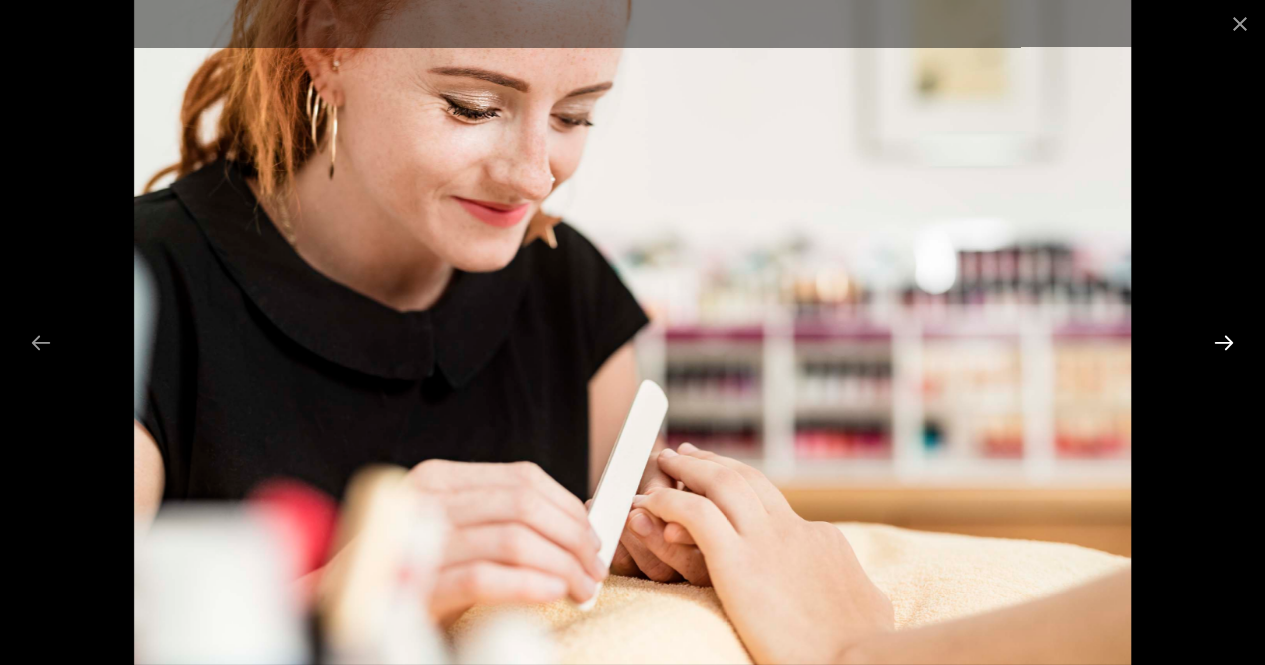 click at bounding box center (1224, 342) 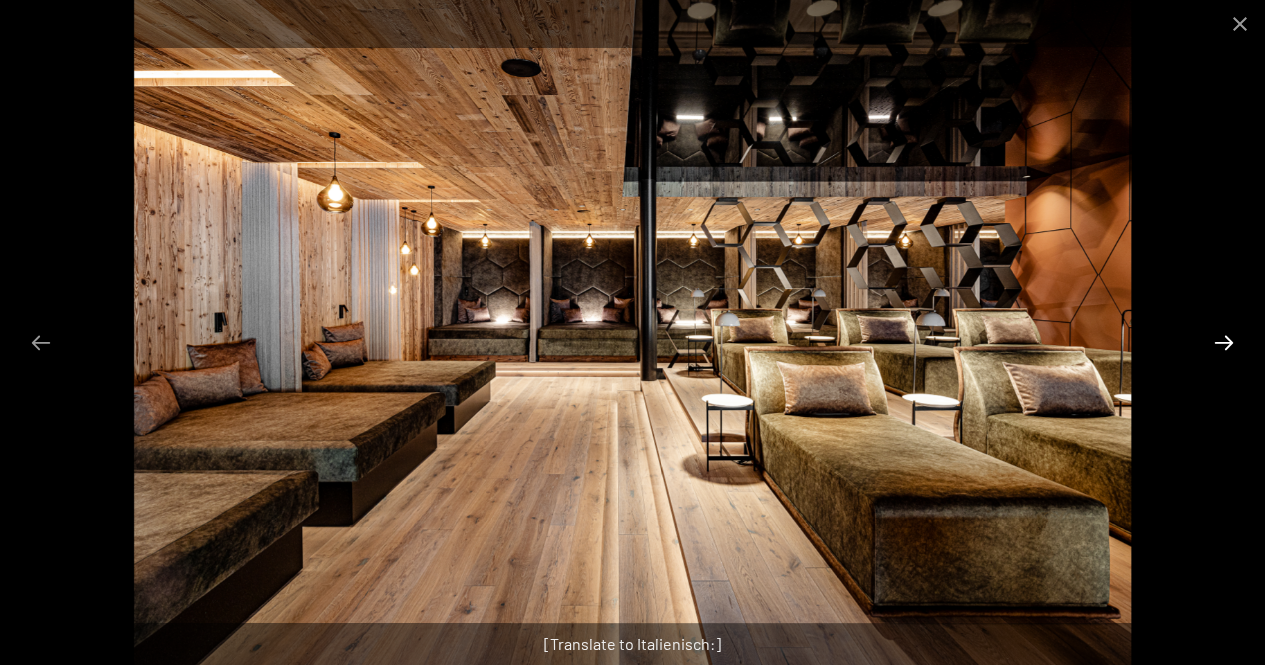 click at bounding box center (1224, 342) 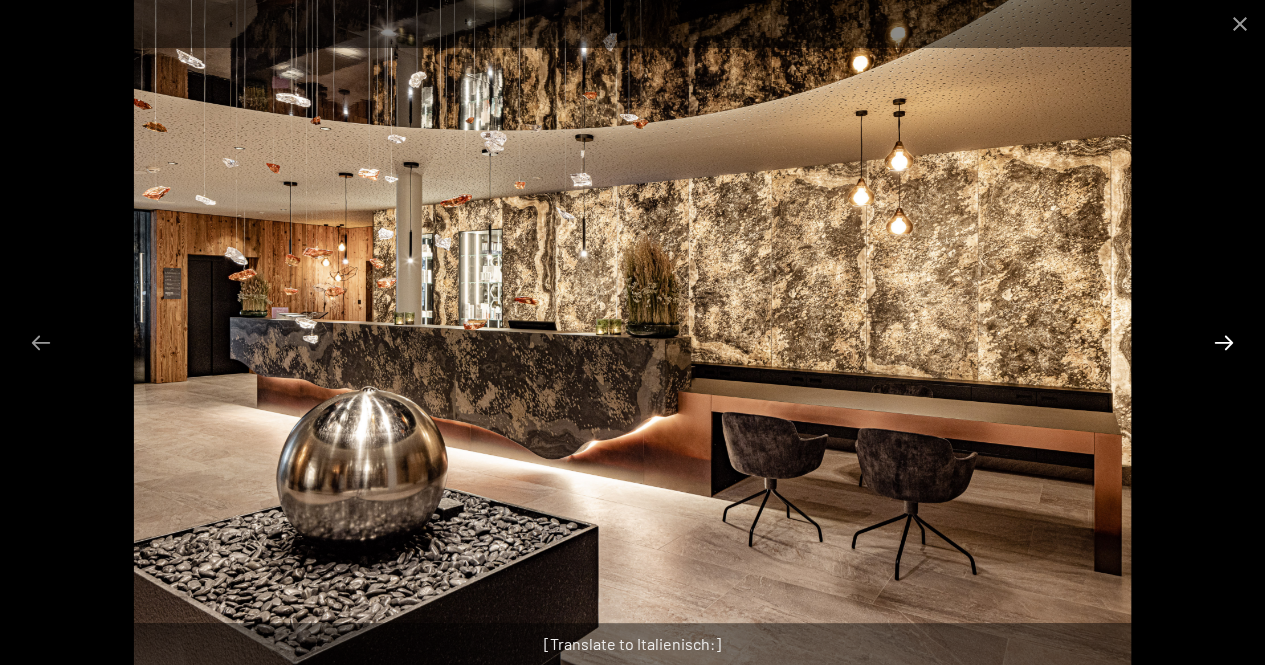 click at bounding box center (1224, 342) 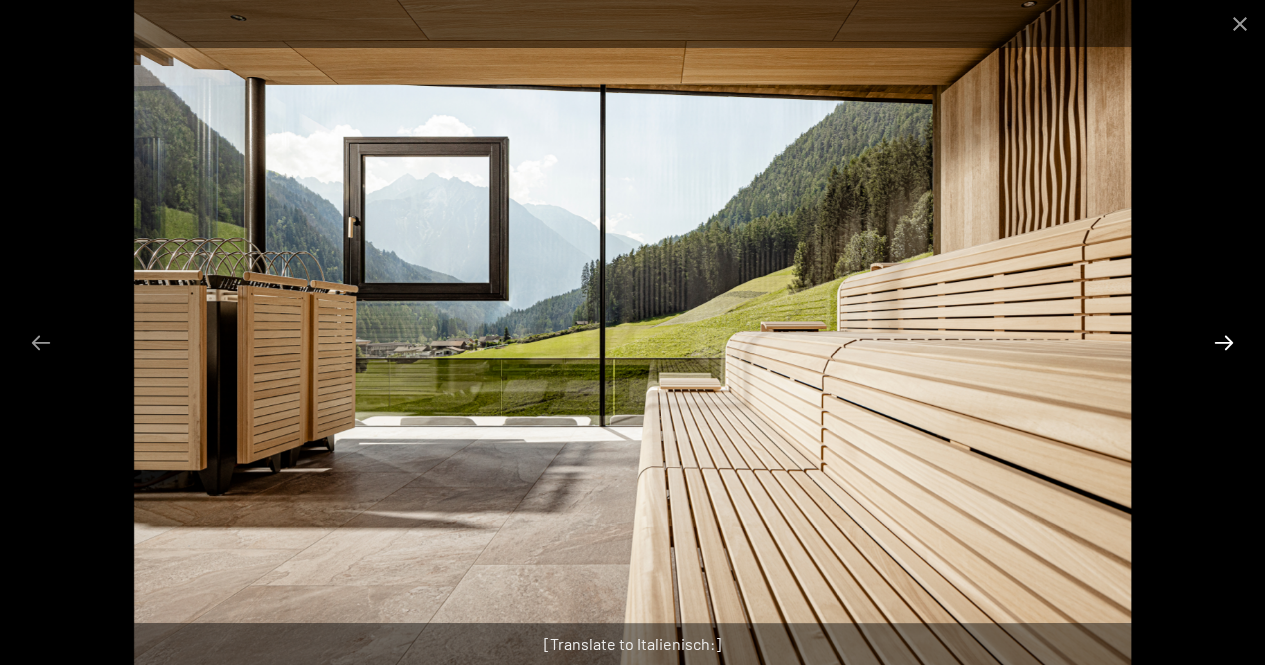 click at bounding box center [1224, 342] 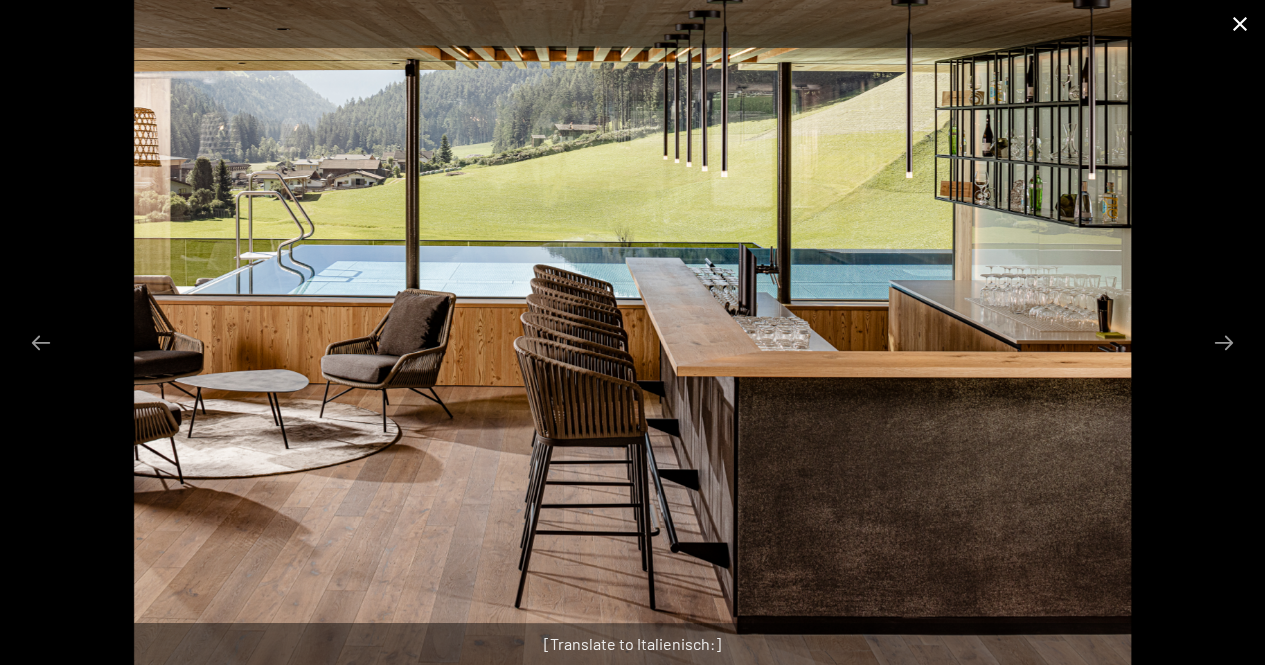 click at bounding box center (1240, 23) 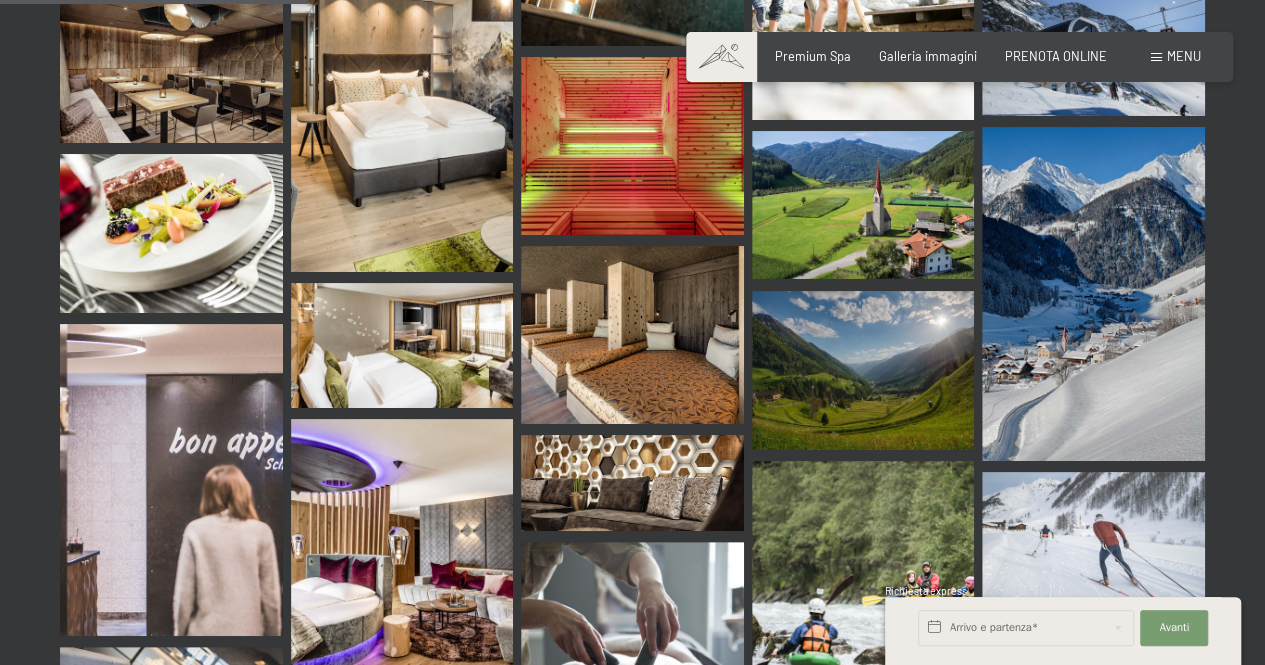 scroll, scrollTop: 4479, scrollLeft: 0, axis: vertical 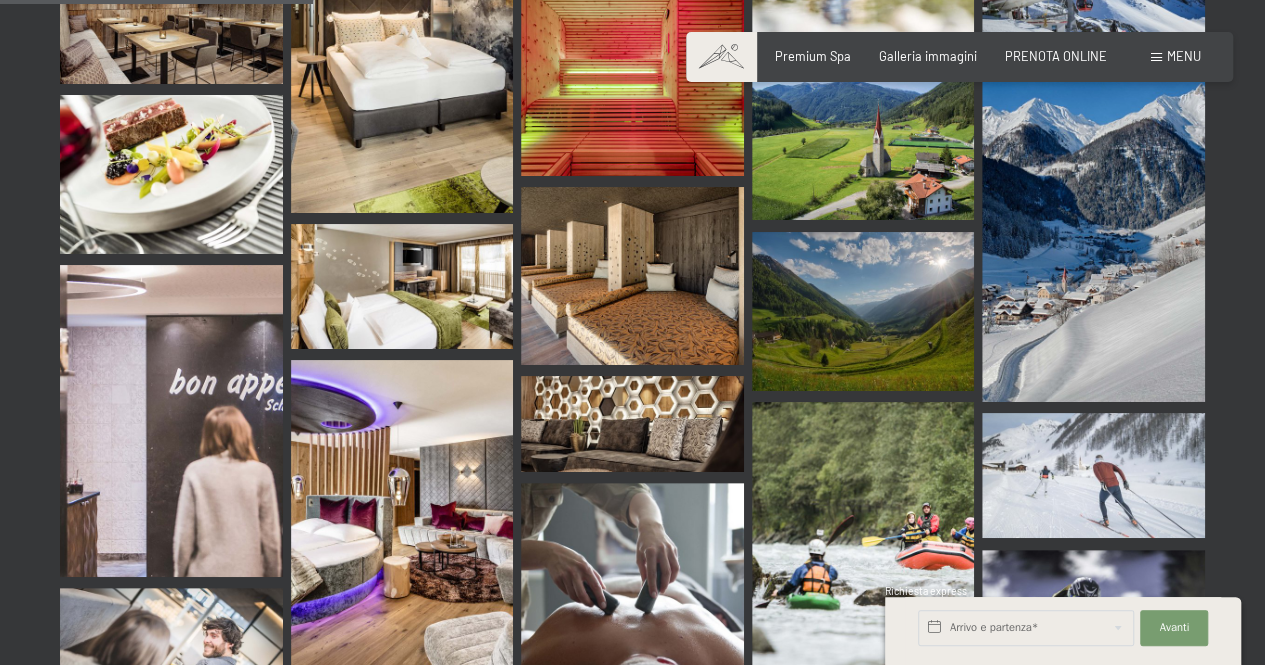 click at bounding box center [863, 146] 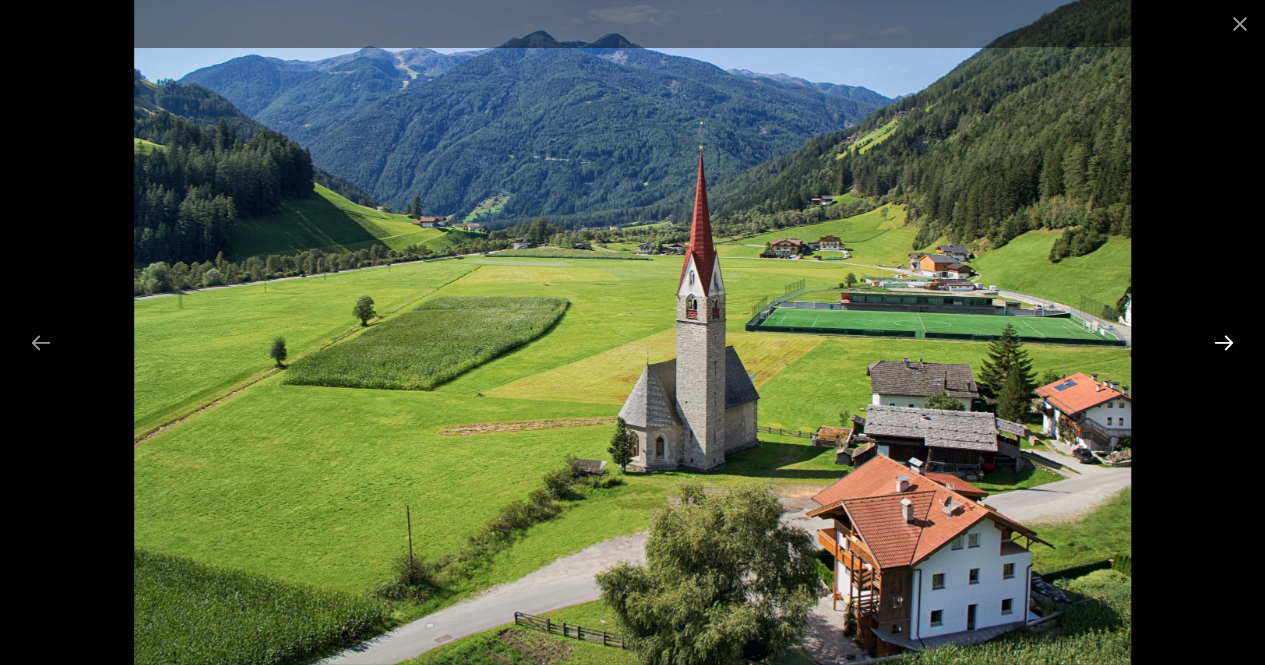 click at bounding box center [1224, 342] 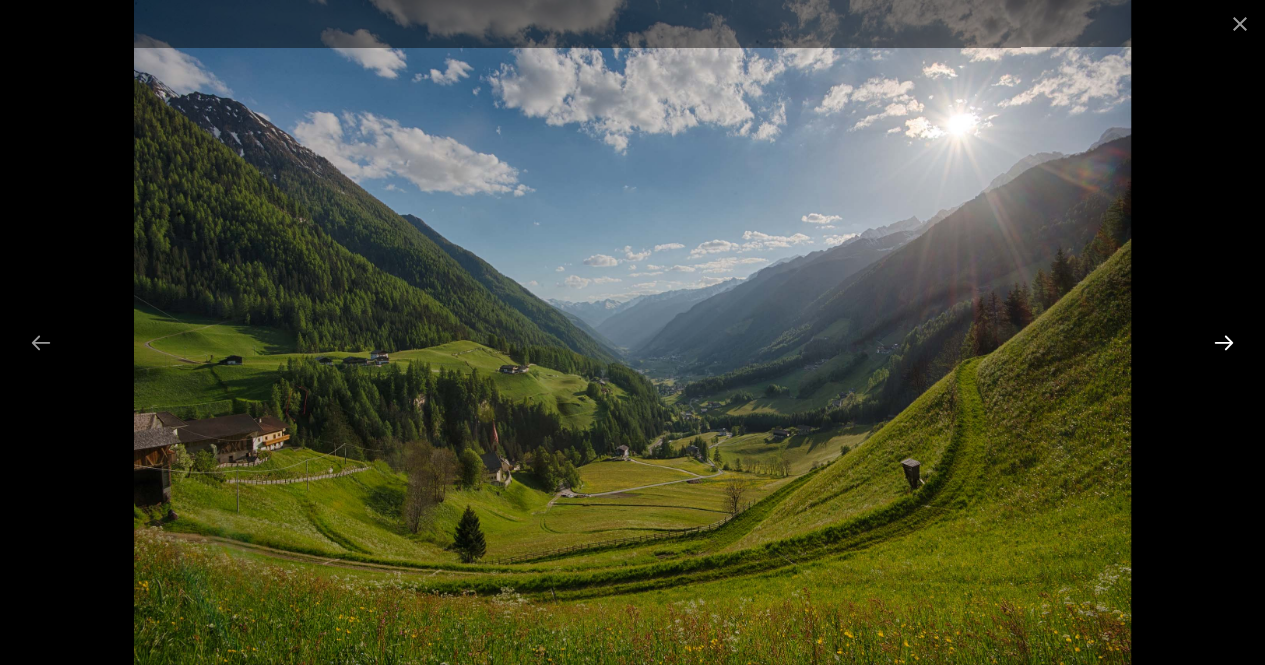 click at bounding box center (1224, 342) 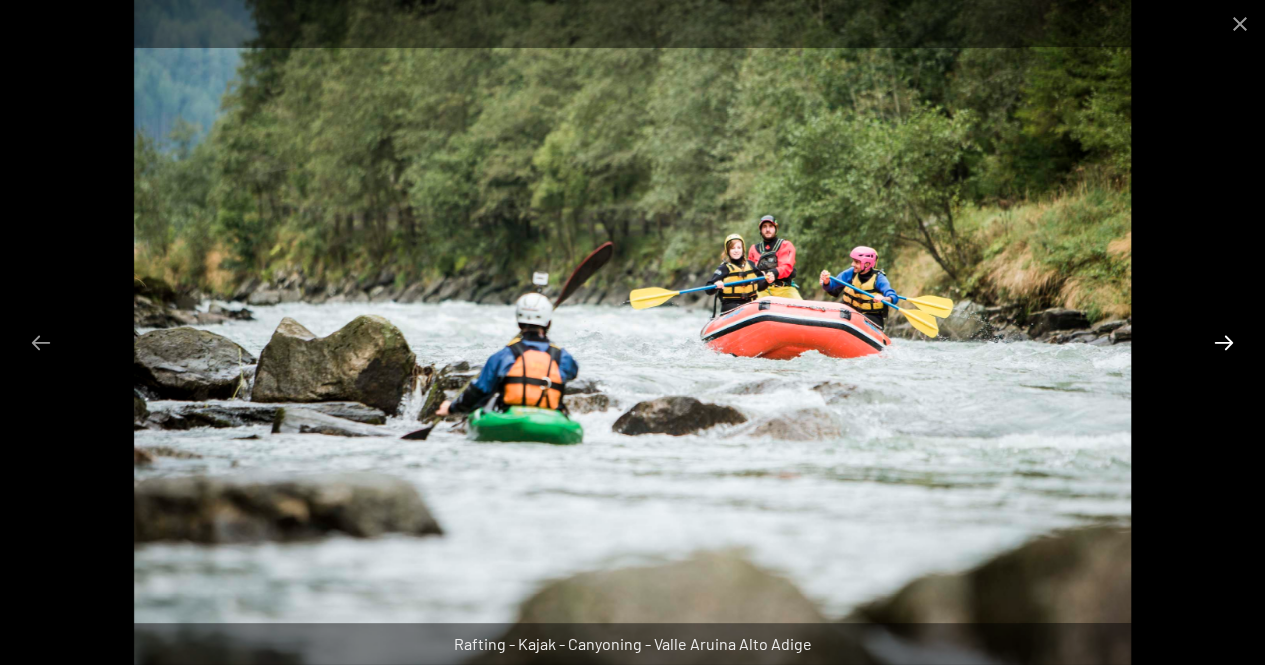 click at bounding box center [1224, 342] 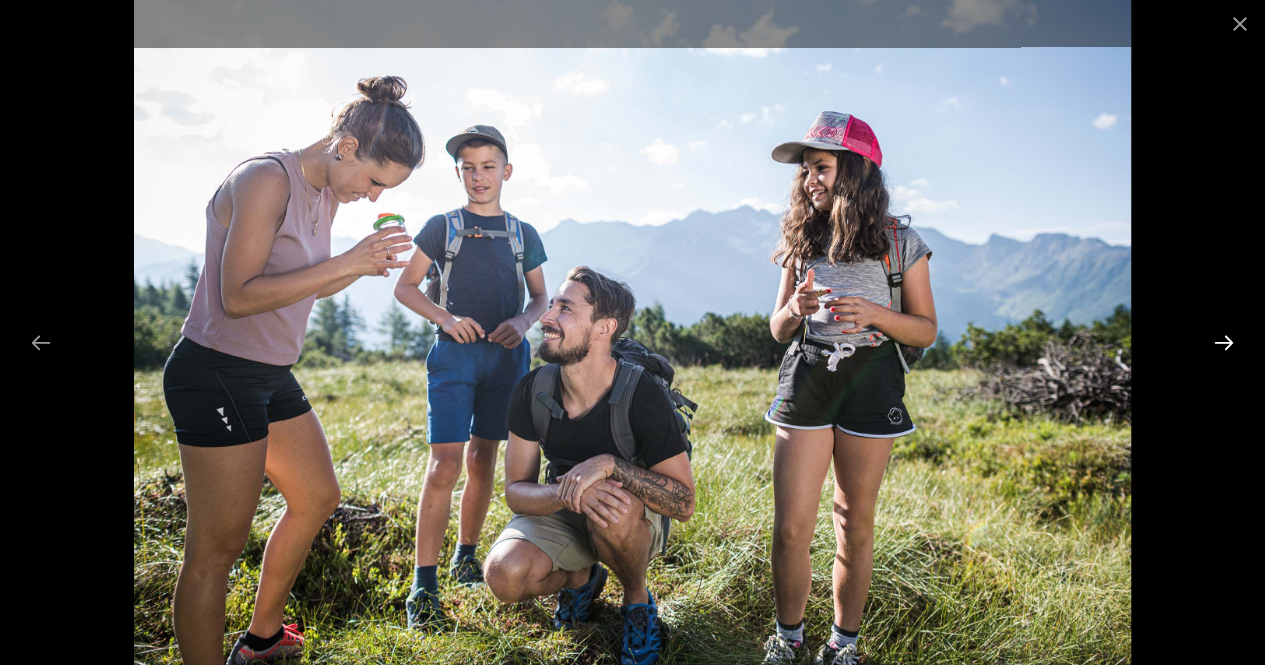 click at bounding box center (1224, 342) 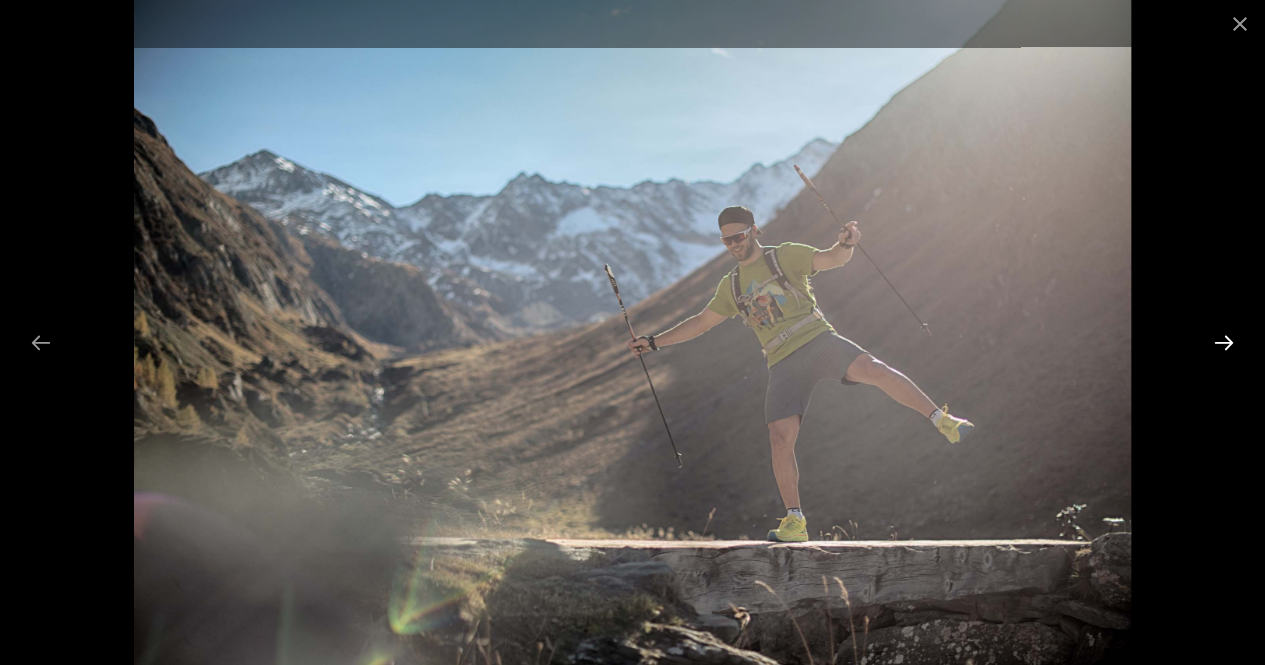 click at bounding box center (1224, 342) 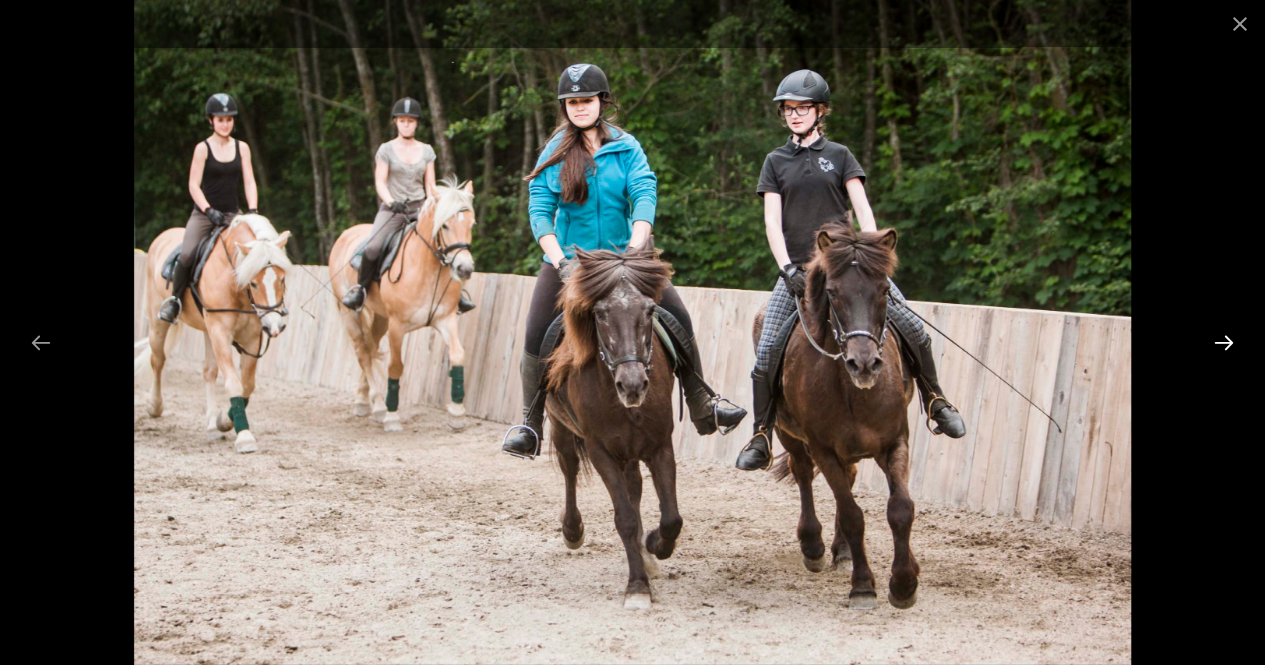 click at bounding box center (1224, 342) 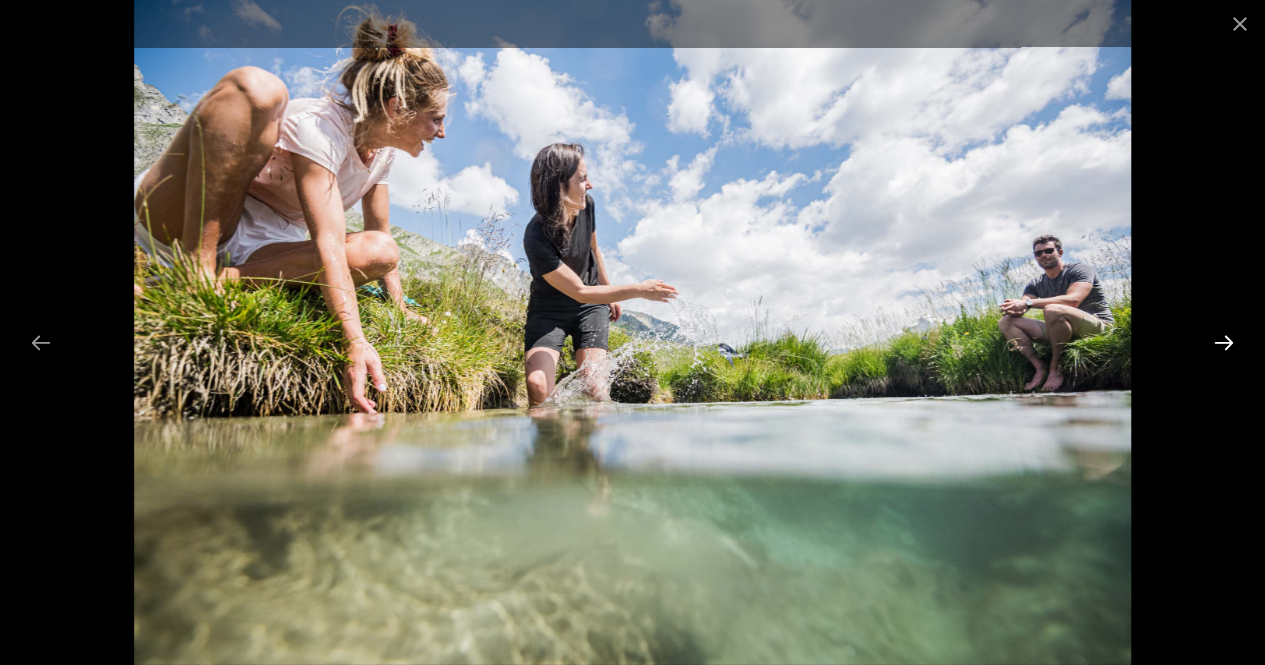 click at bounding box center (1224, 342) 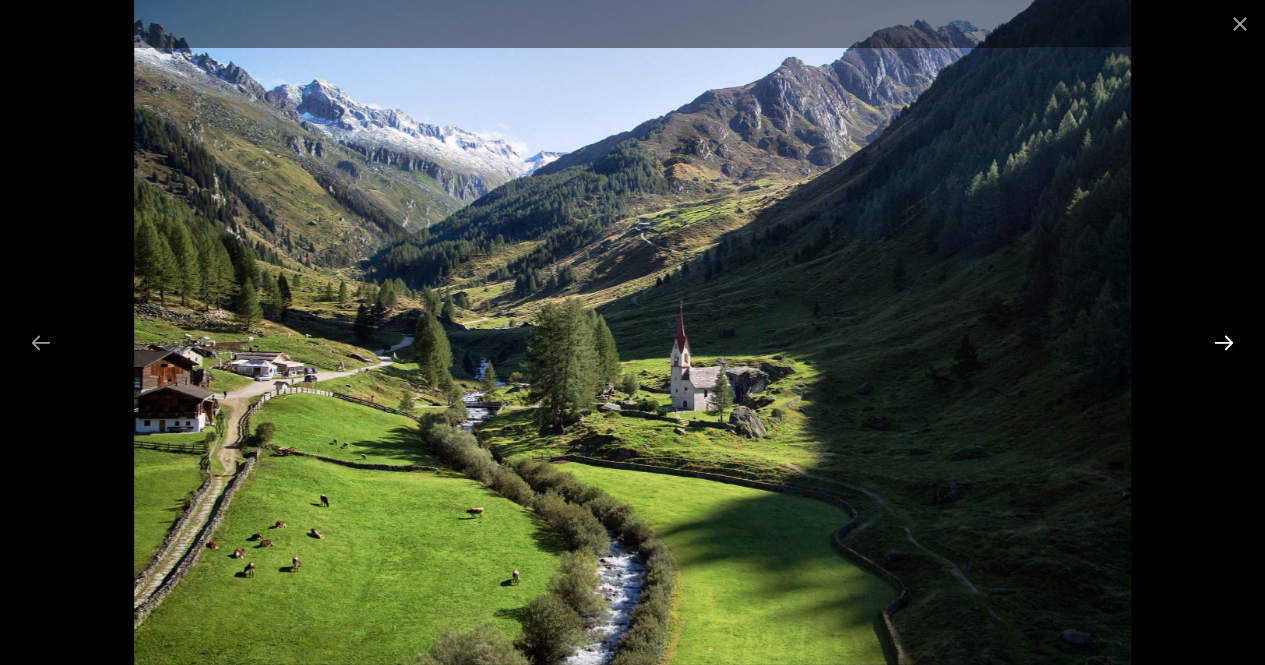 click at bounding box center [1224, 342] 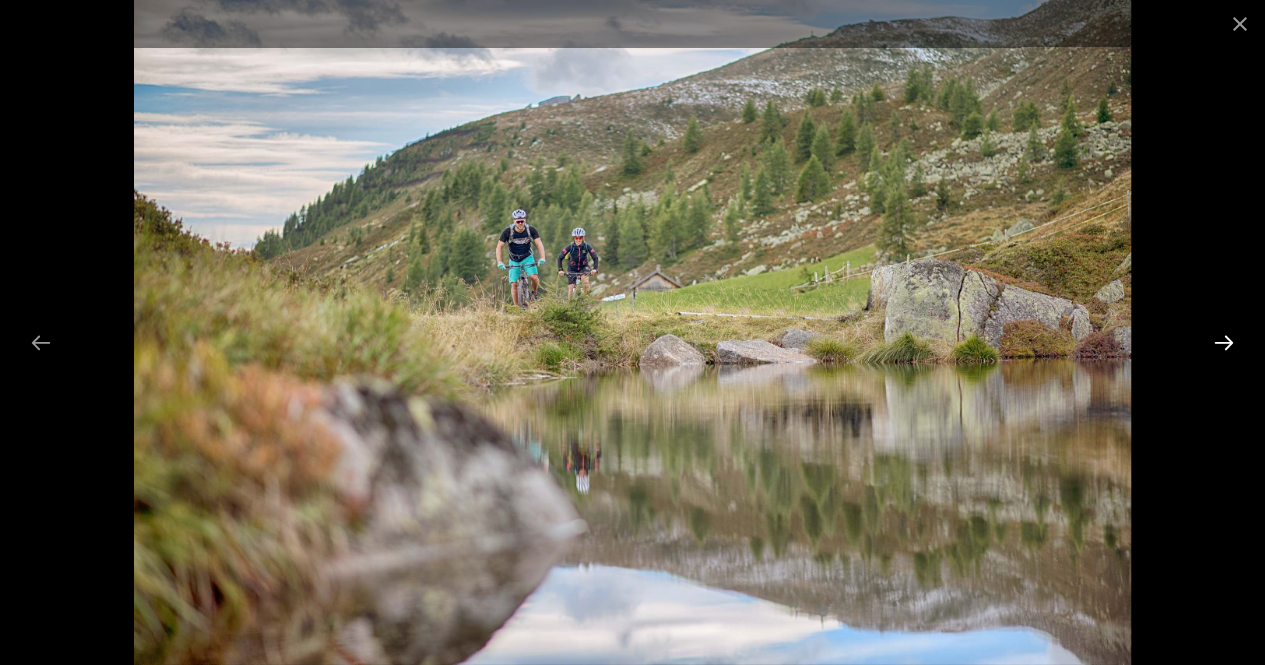 click at bounding box center [1224, 342] 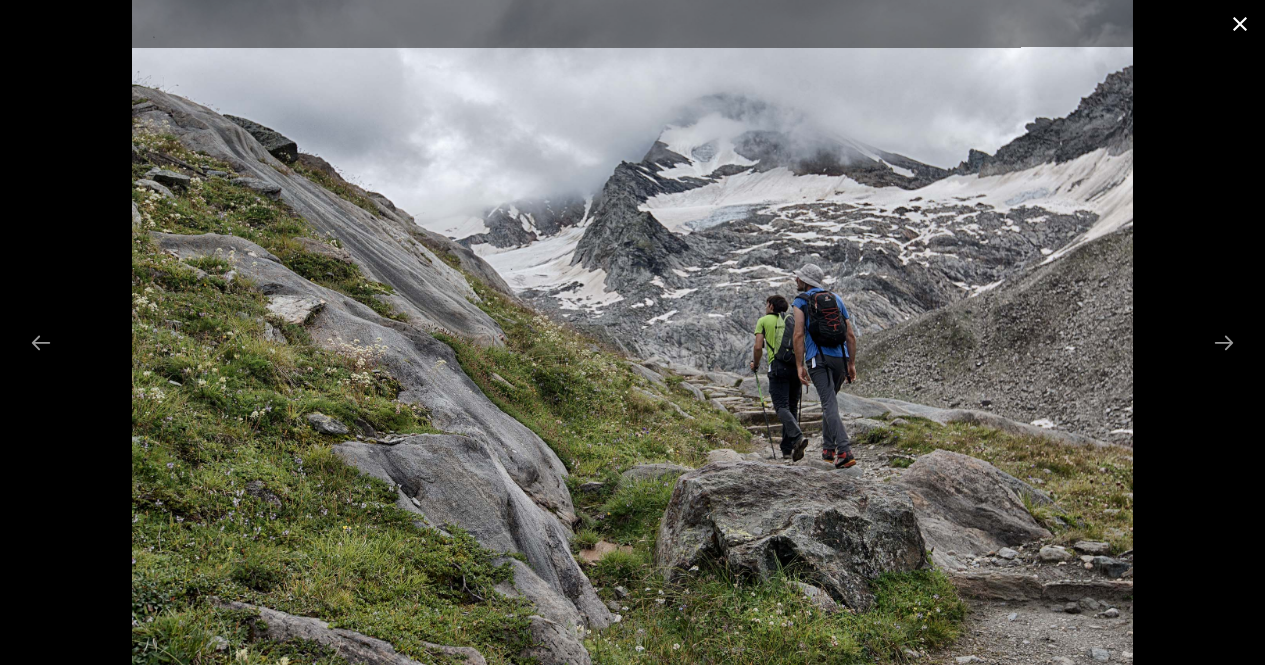 click at bounding box center [1240, 23] 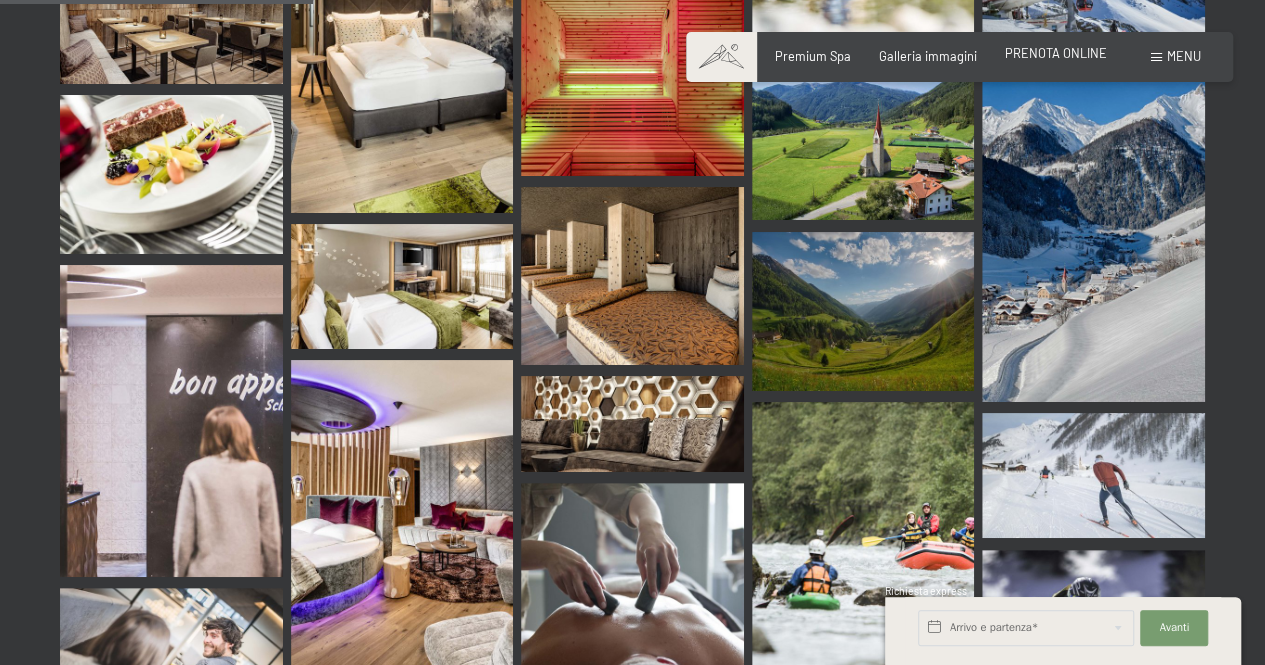 click on "PRENOTA ONLINE" at bounding box center (1056, 54) 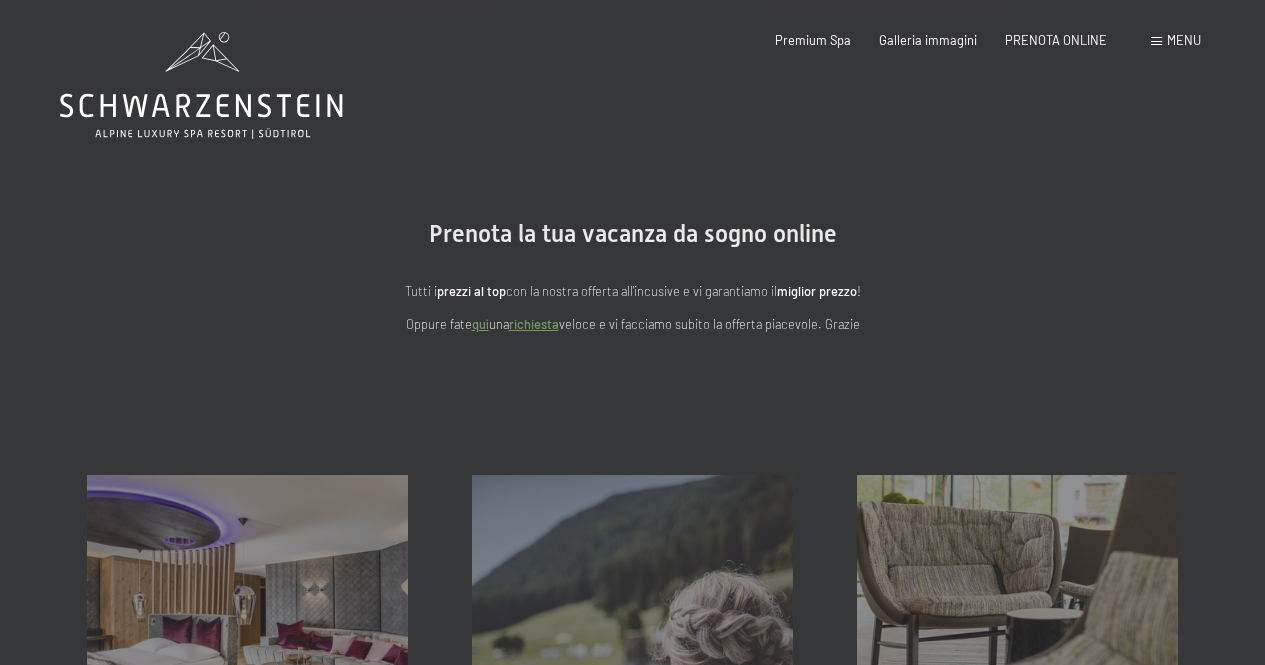 scroll, scrollTop: 0, scrollLeft: 0, axis: both 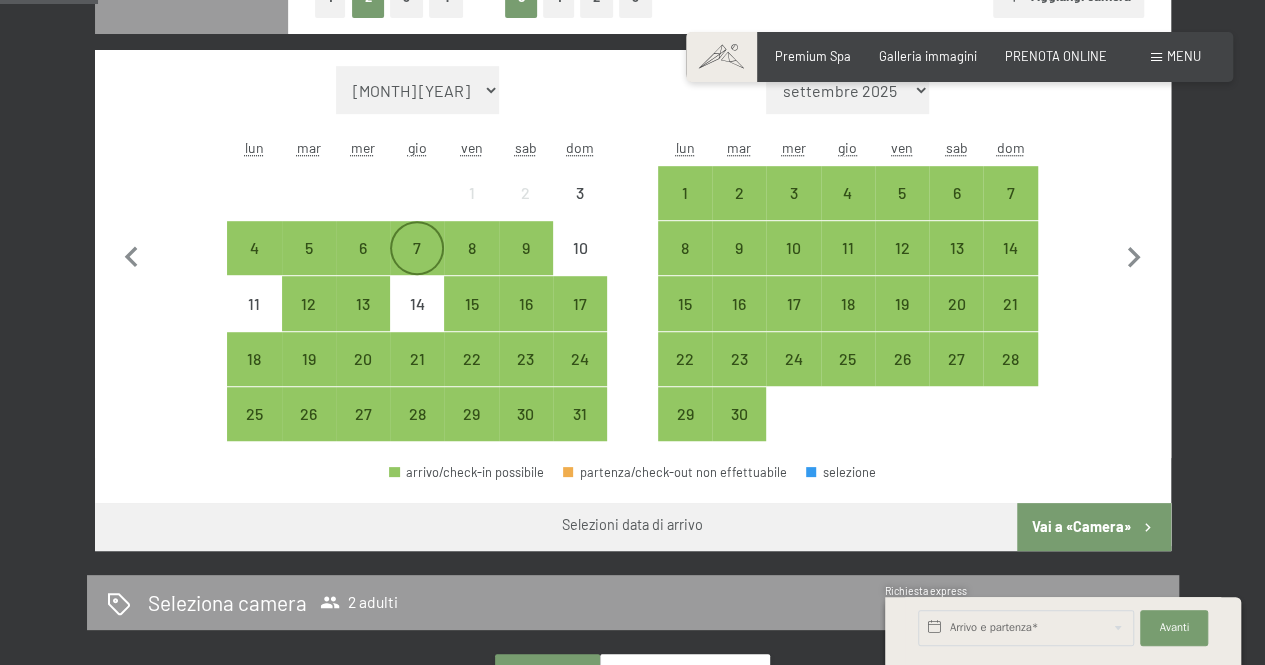 click on "7" at bounding box center [417, 265] 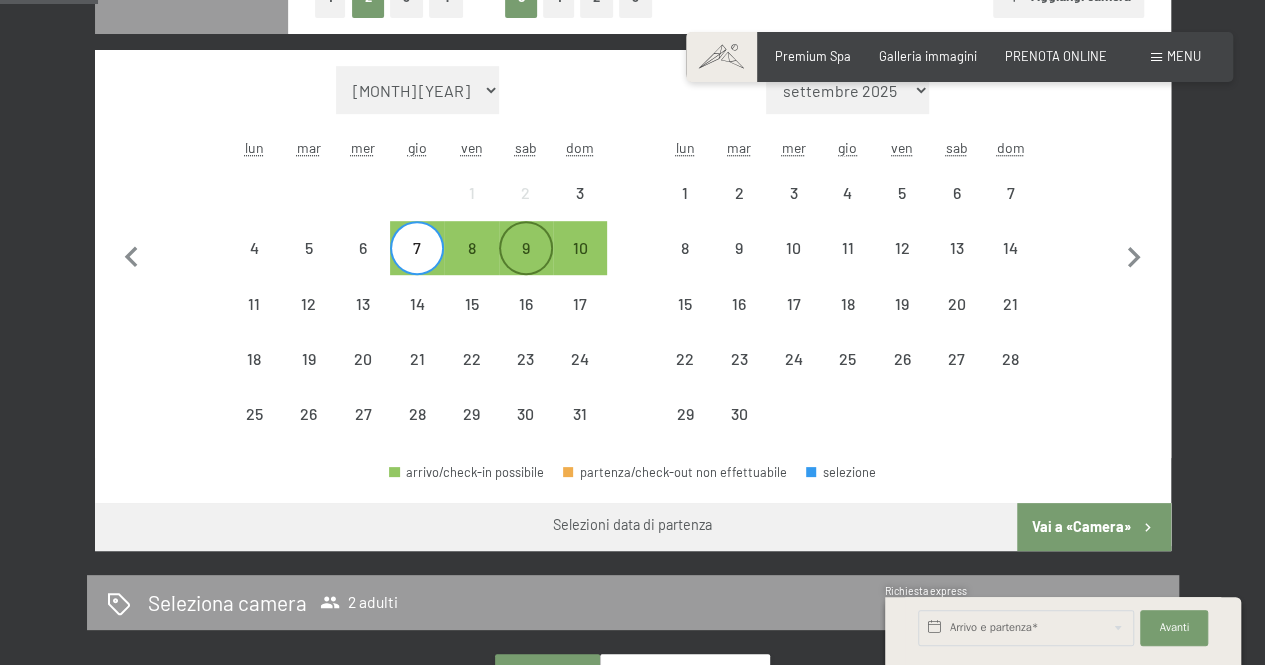 click on "9" at bounding box center (526, 265) 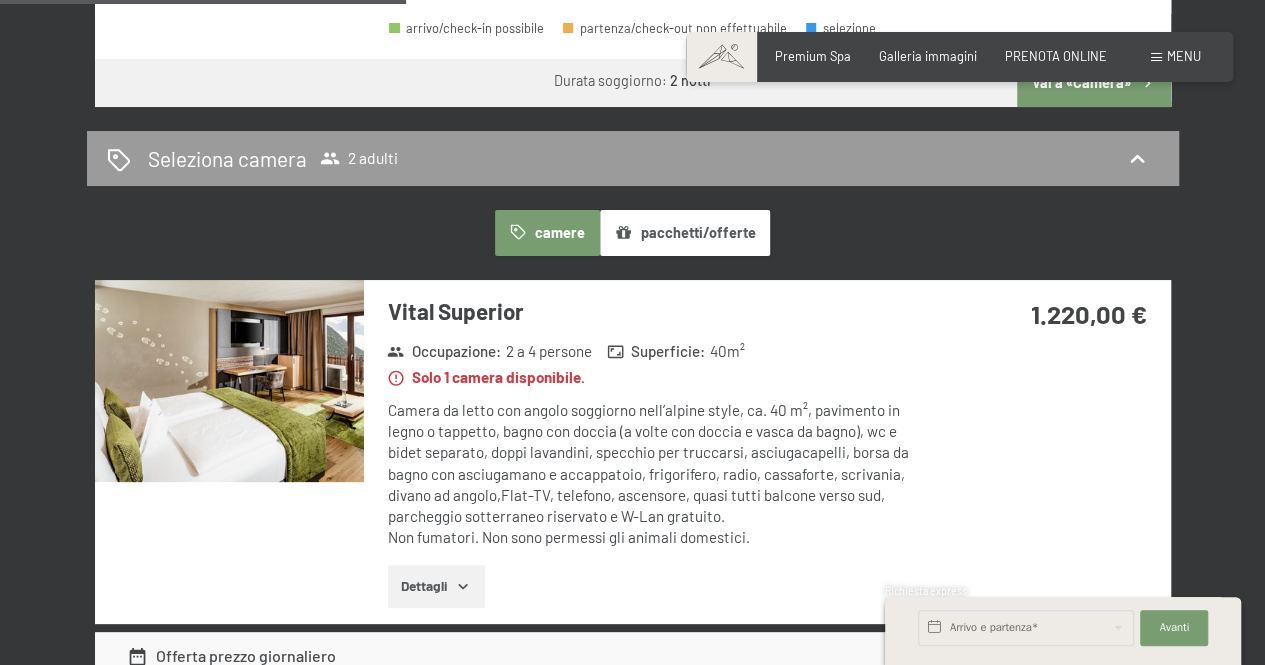 scroll, scrollTop: 1014, scrollLeft: 0, axis: vertical 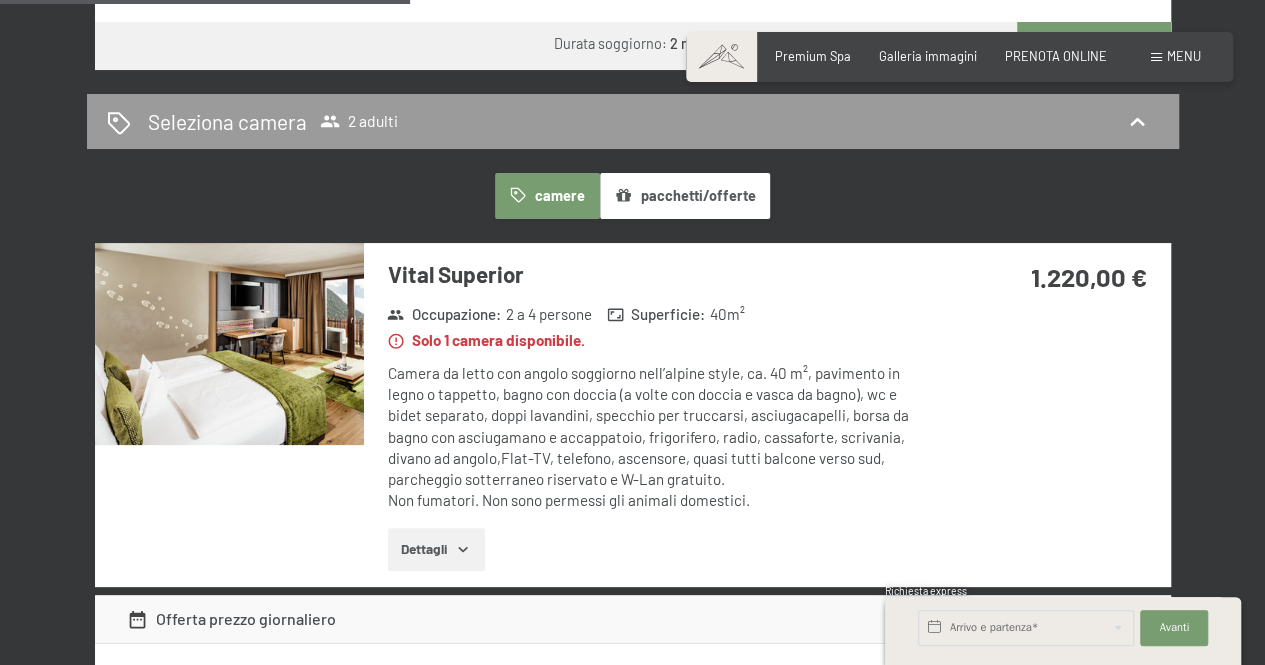 click at bounding box center (229, 344) 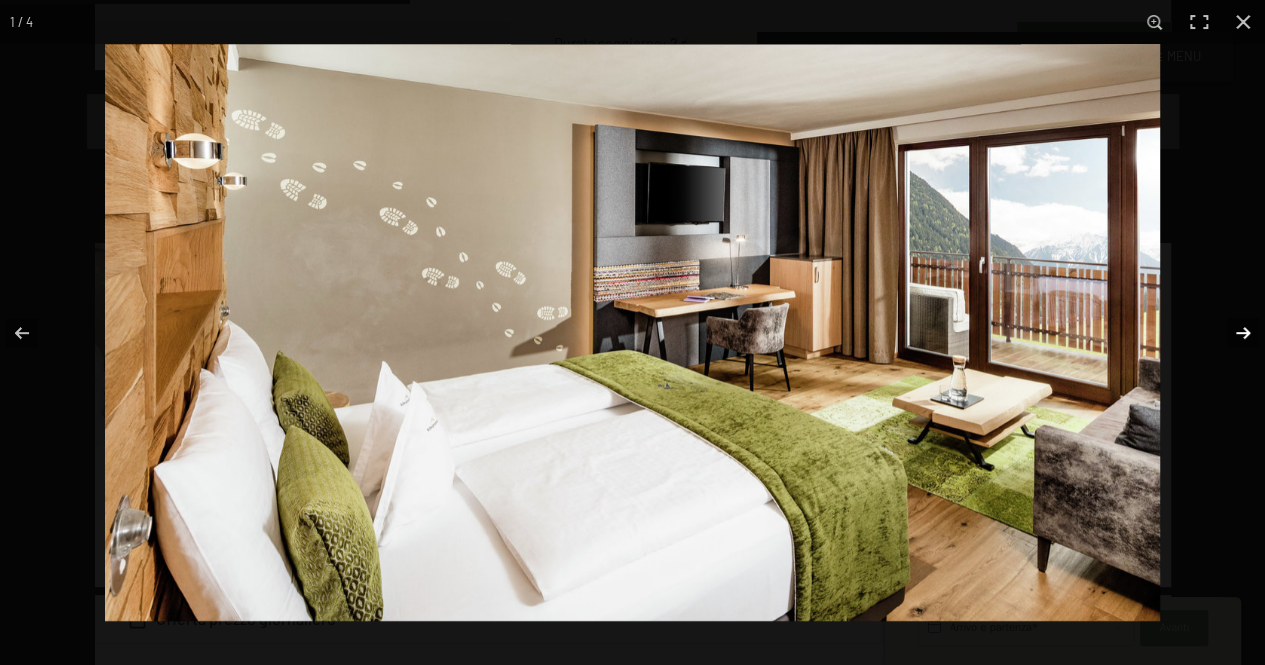 click at bounding box center [1230, 333] 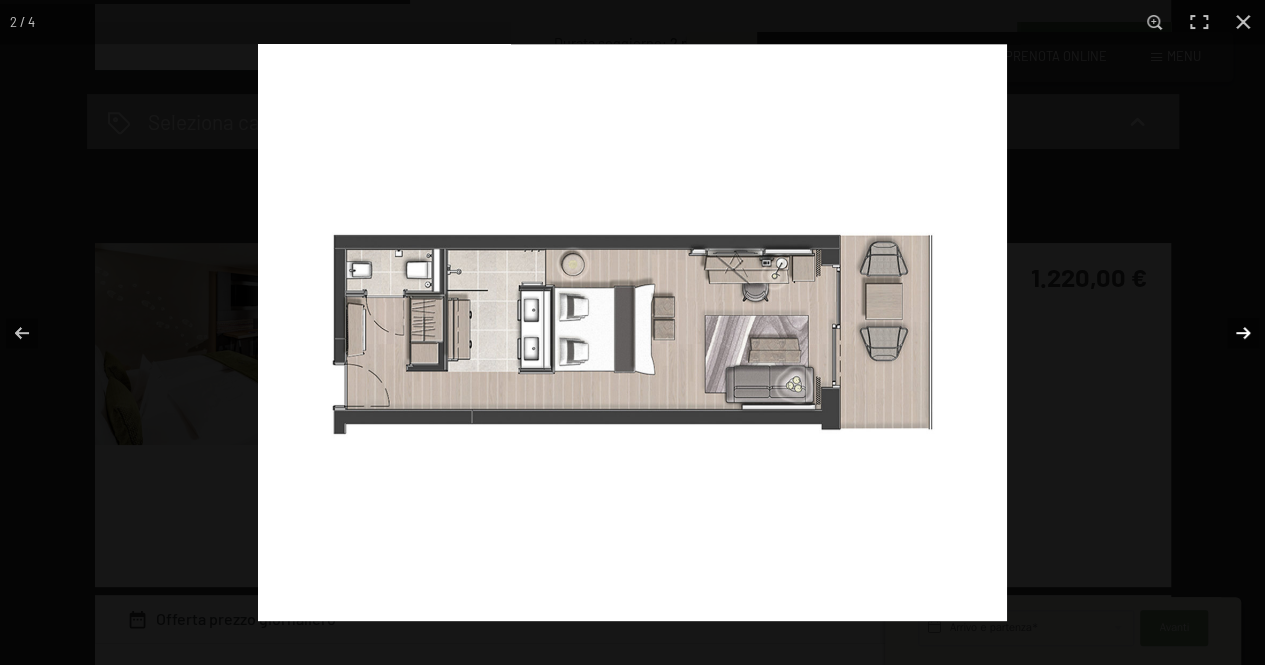 click at bounding box center (1230, 333) 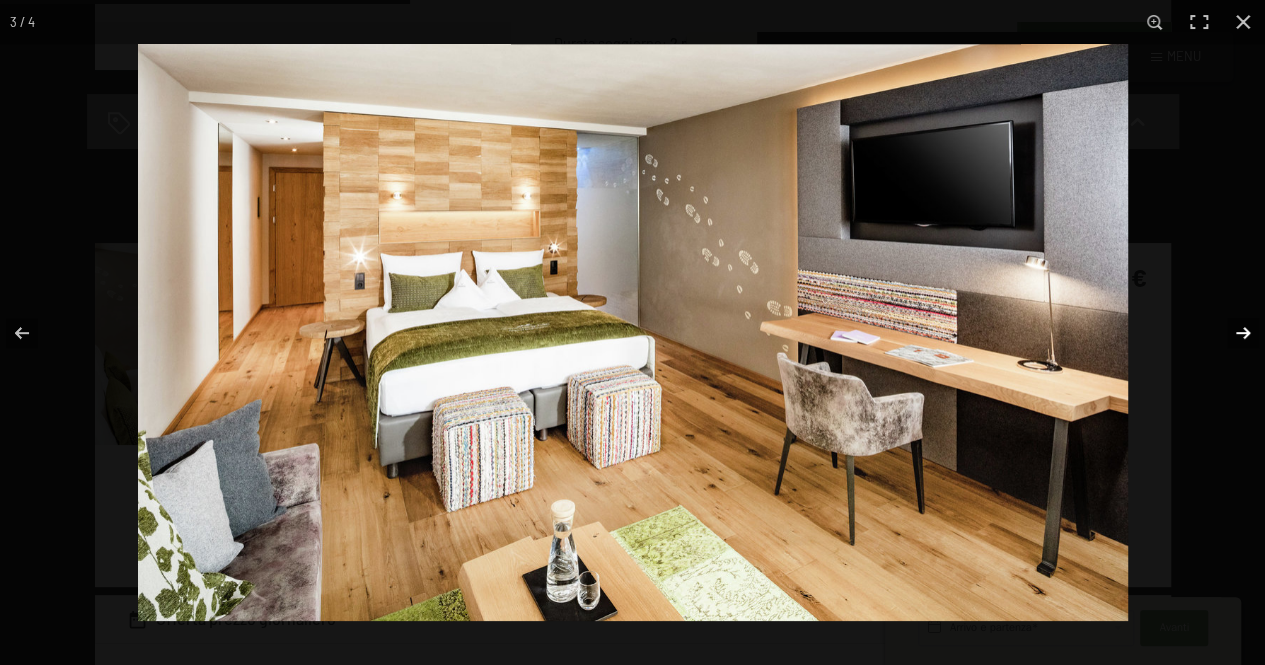 click at bounding box center (1230, 333) 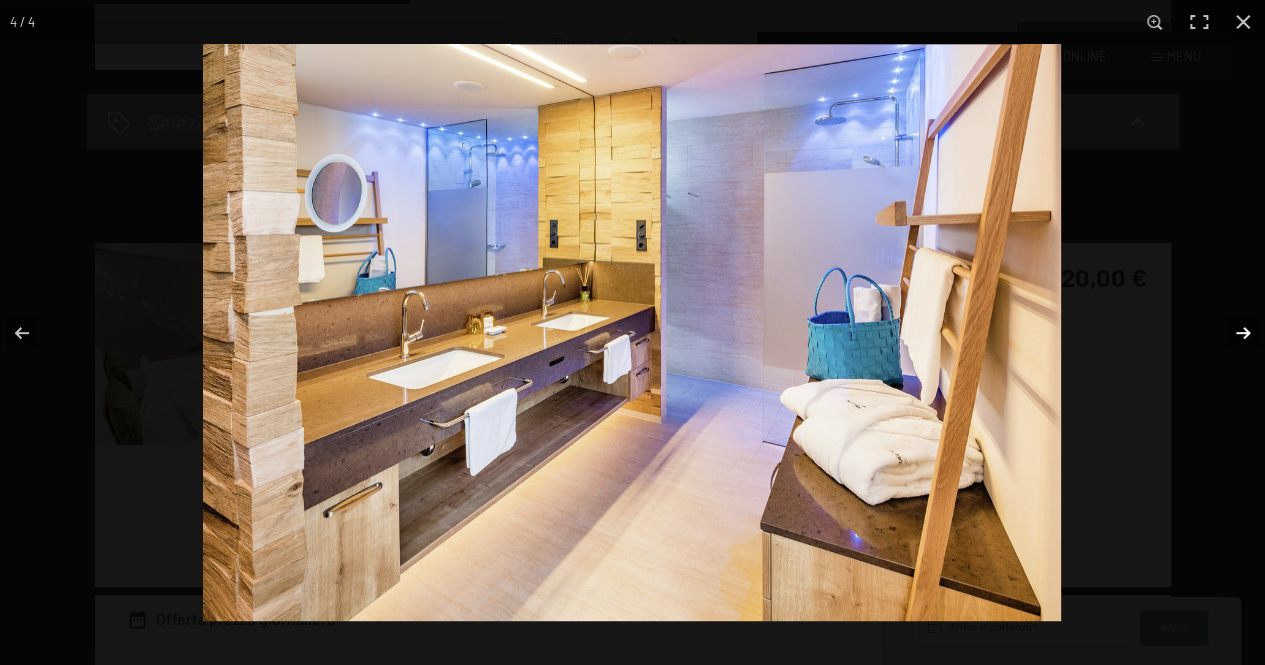 click at bounding box center (1230, 333) 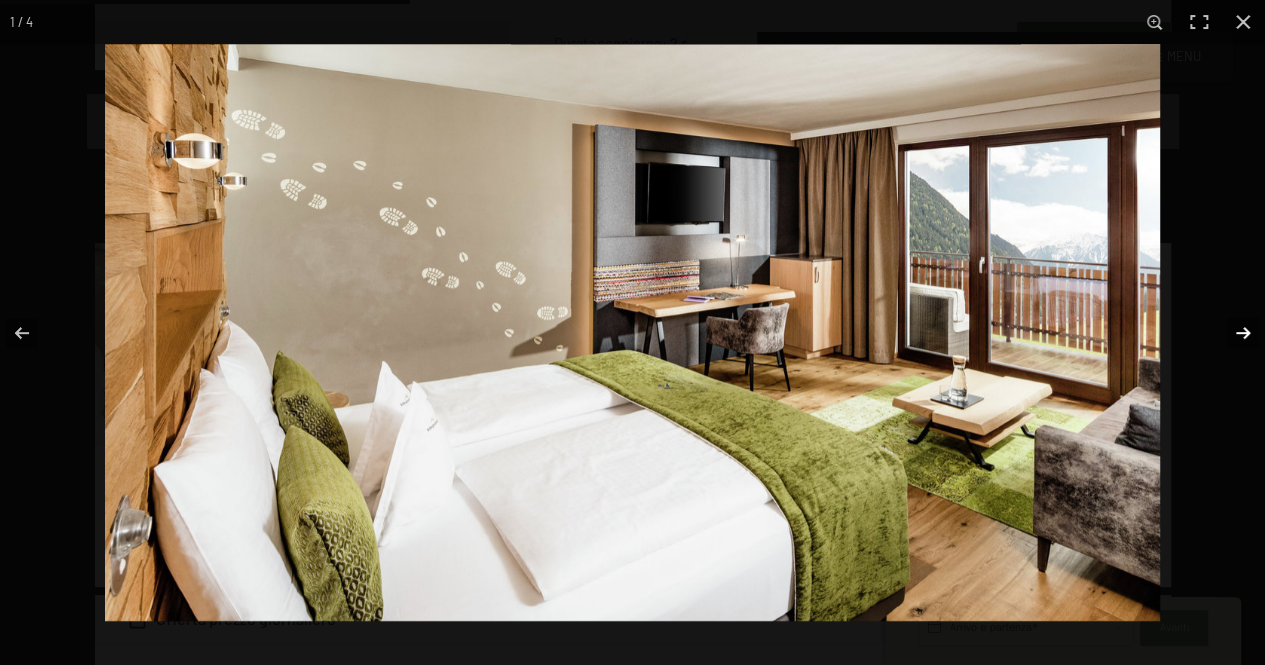 click at bounding box center (1230, 333) 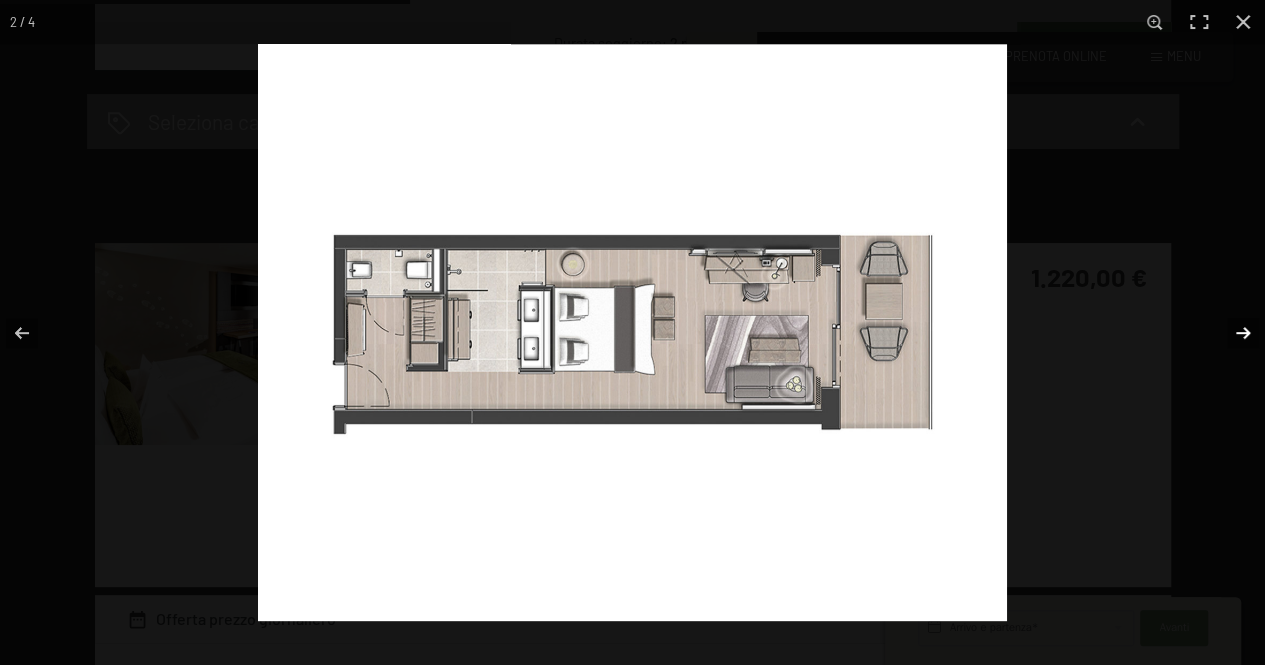 click at bounding box center [1230, 333] 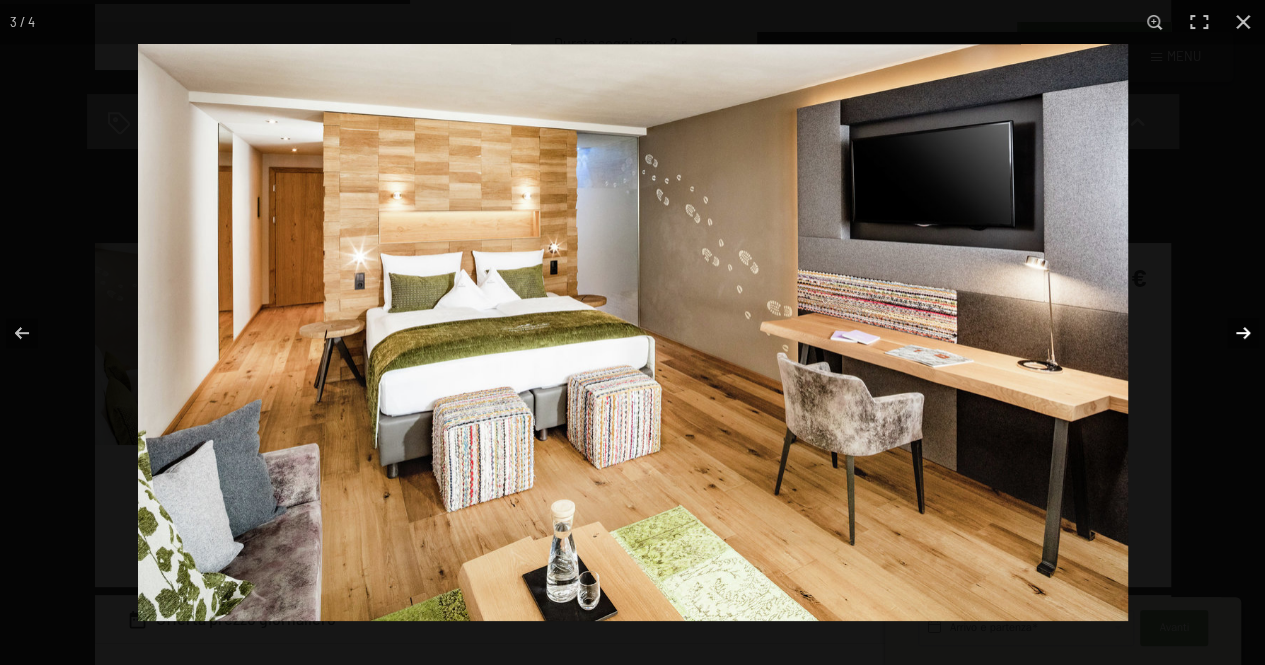 click at bounding box center [1230, 333] 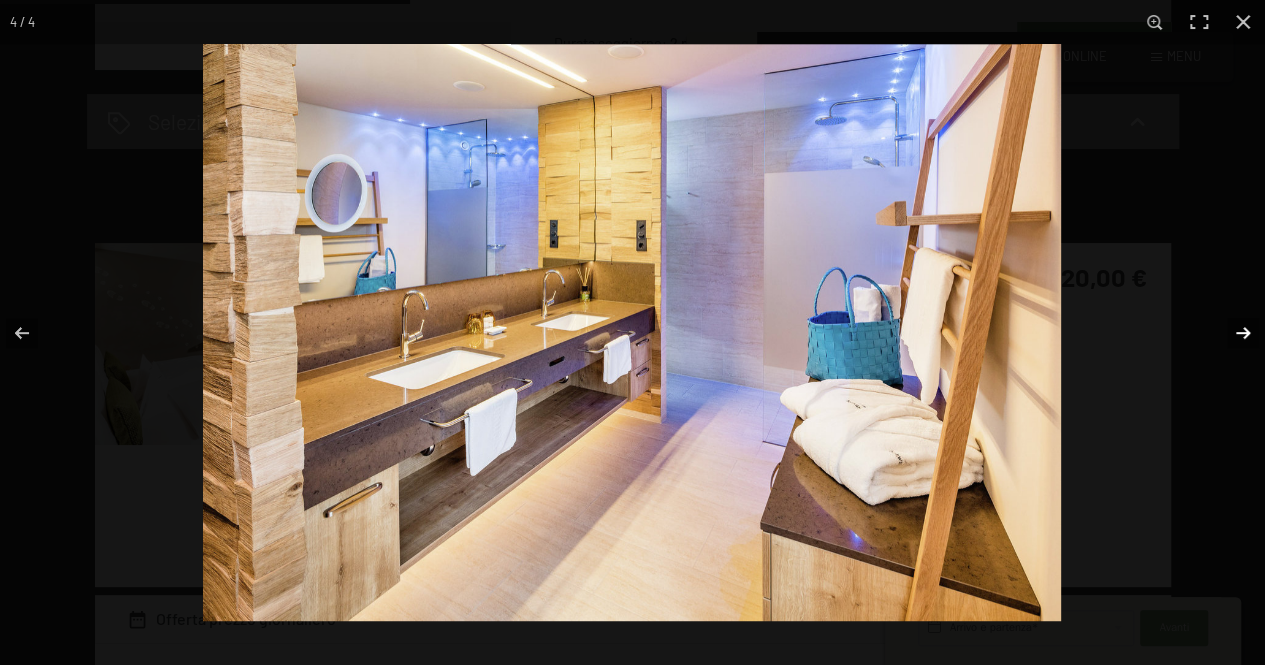 click at bounding box center (1230, 333) 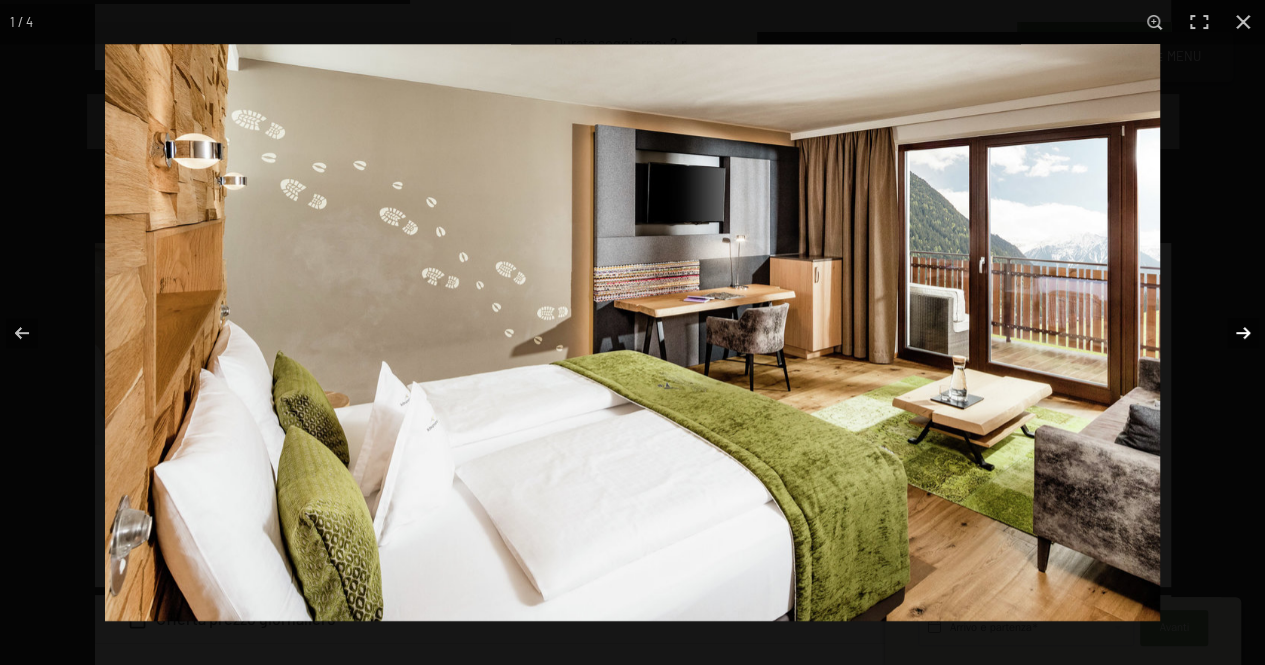 click at bounding box center (1230, 333) 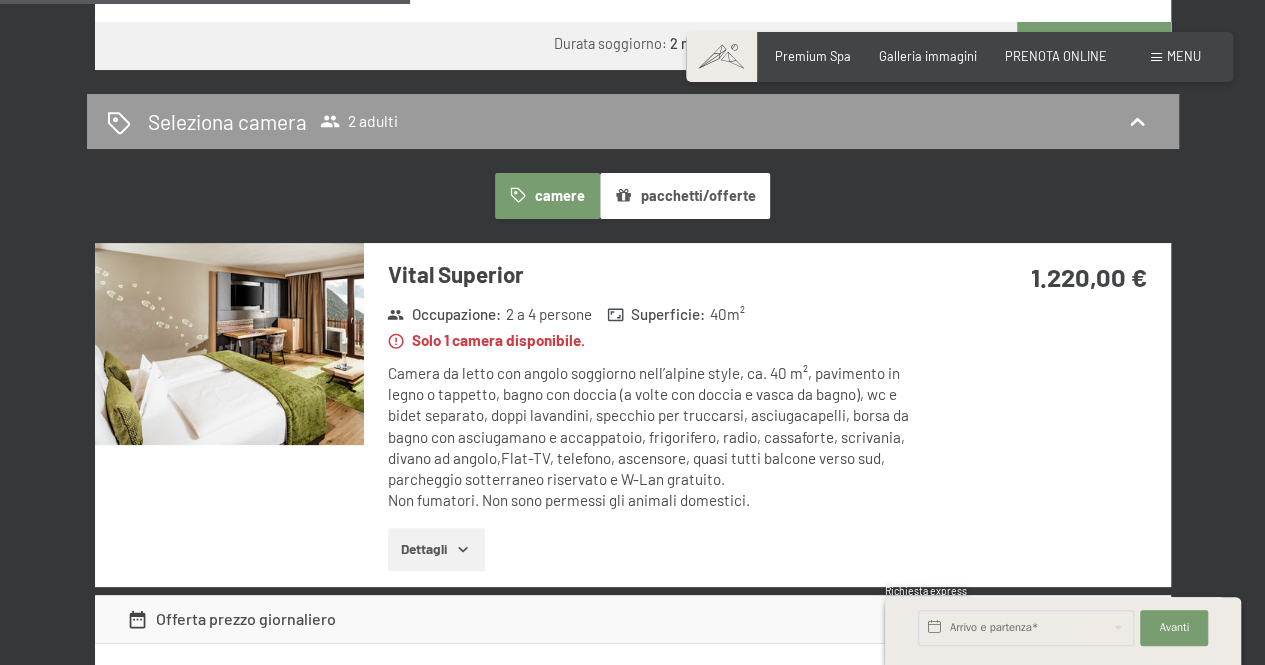 click at bounding box center (0, 0) 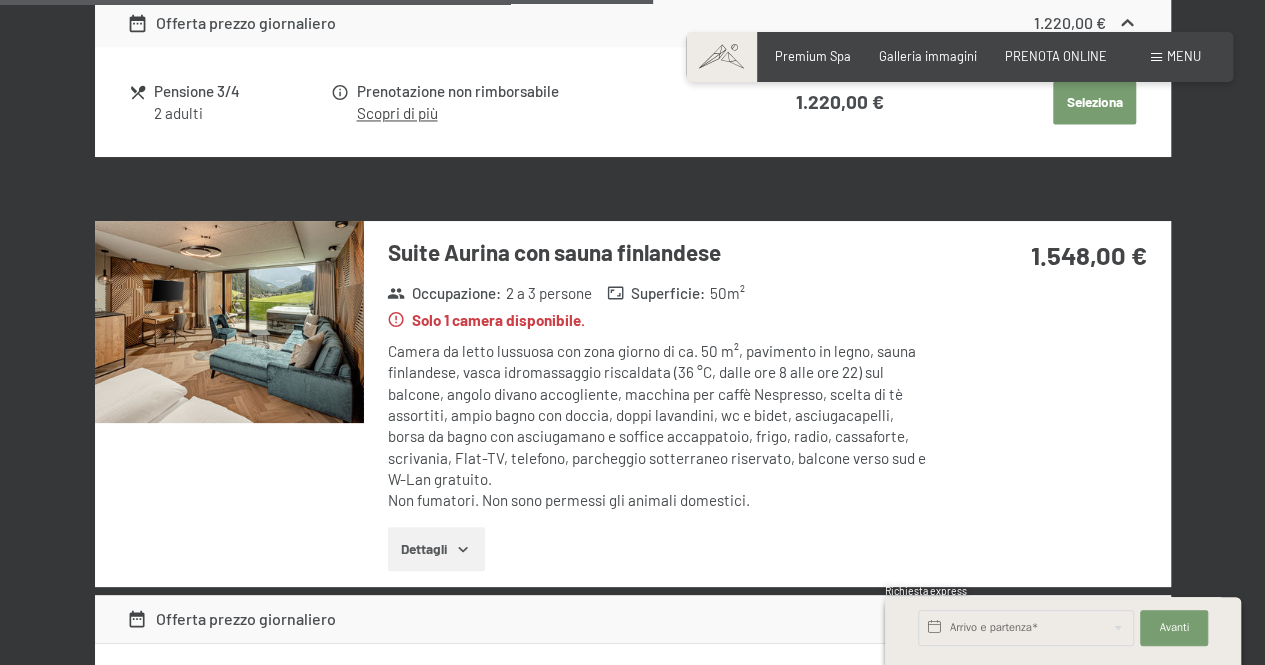 scroll, scrollTop: 1618, scrollLeft: 0, axis: vertical 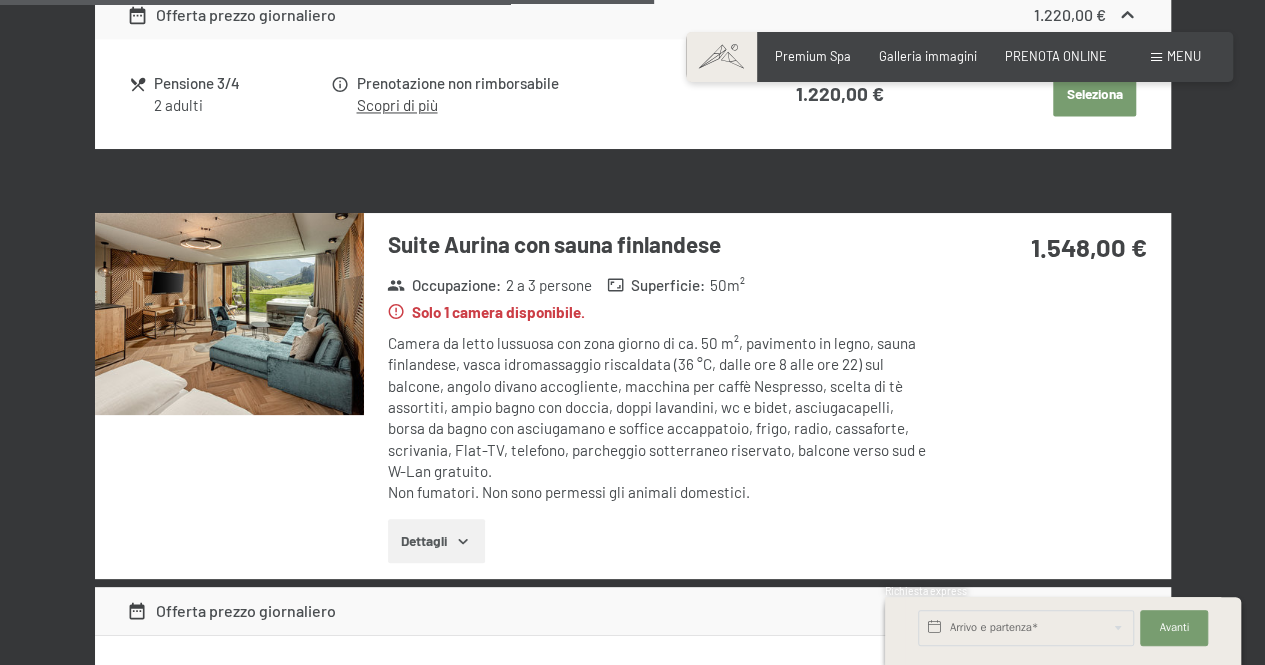 click at bounding box center (229, 314) 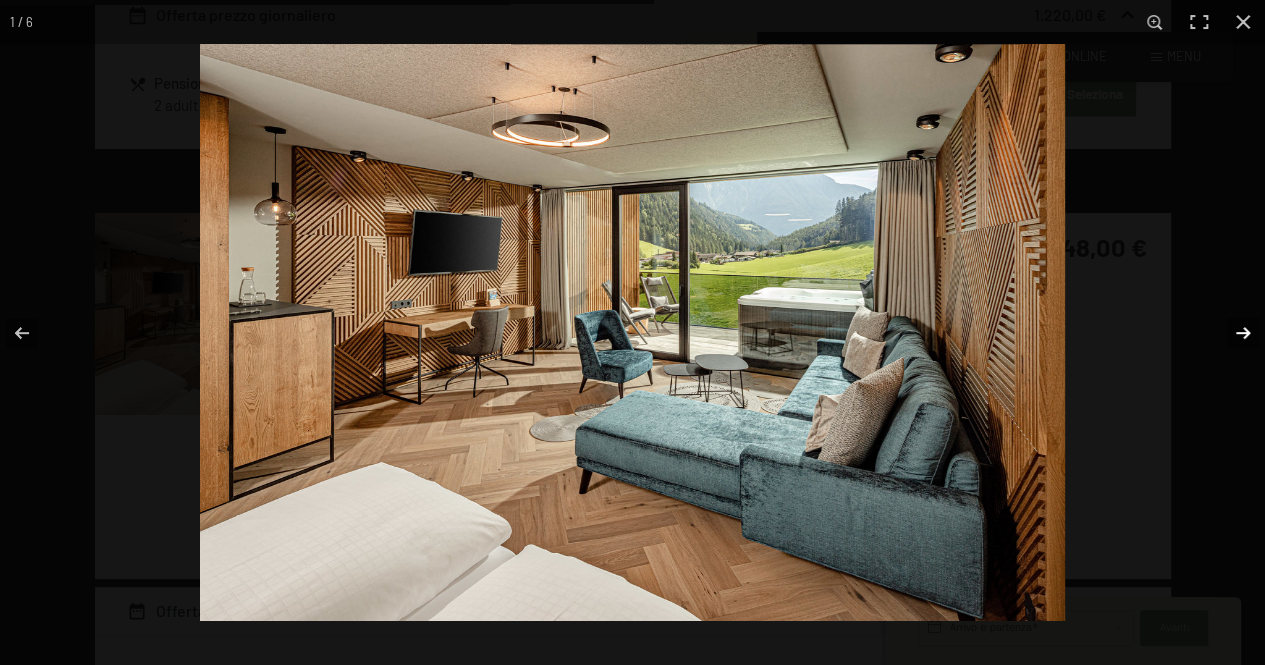 click at bounding box center (1230, 333) 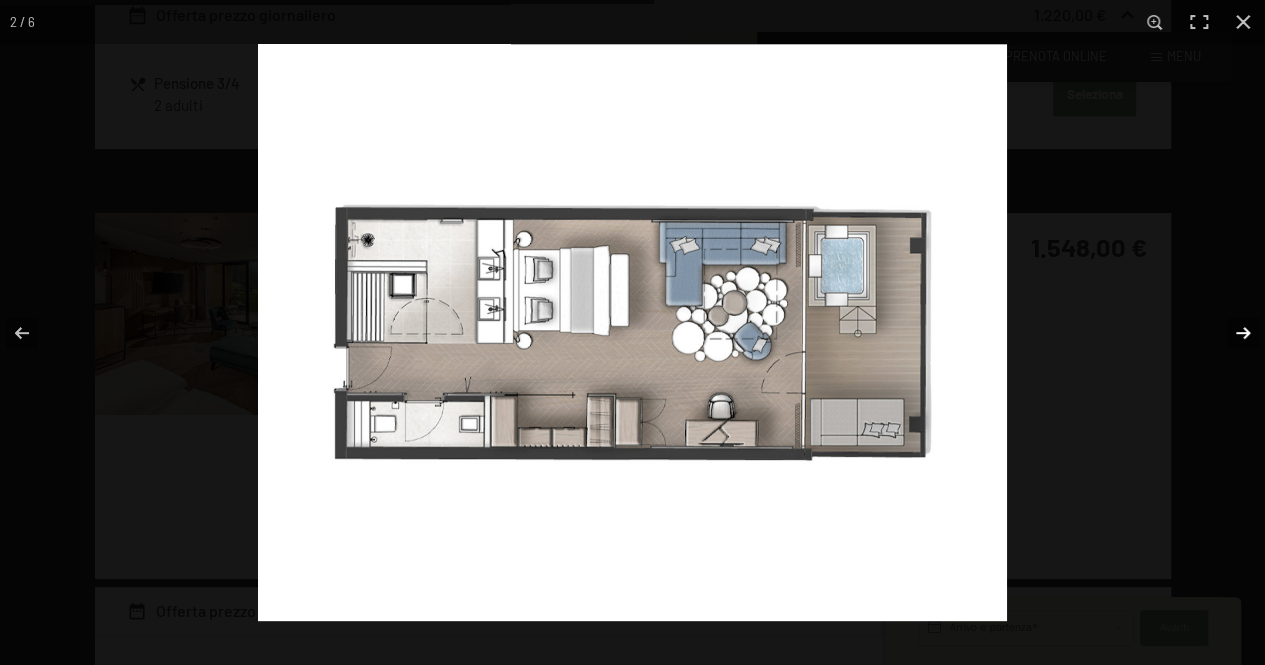 click at bounding box center (1230, 333) 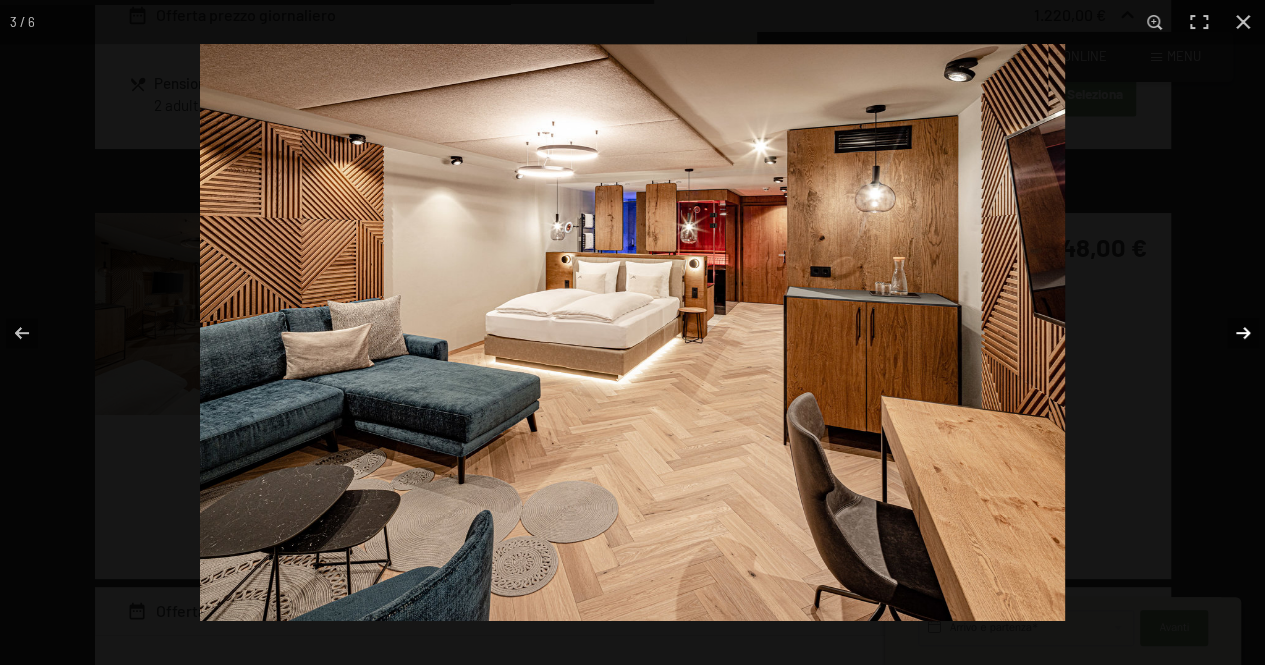 click at bounding box center (1230, 333) 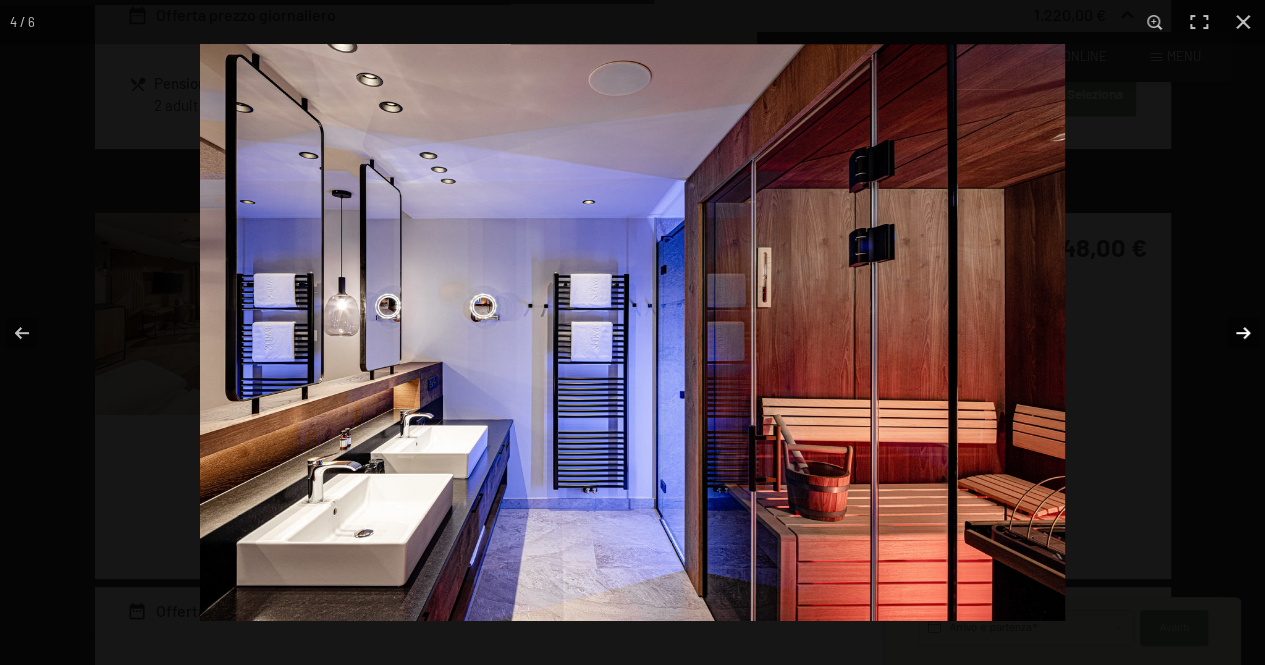 click at bounding box center [1230, 333] 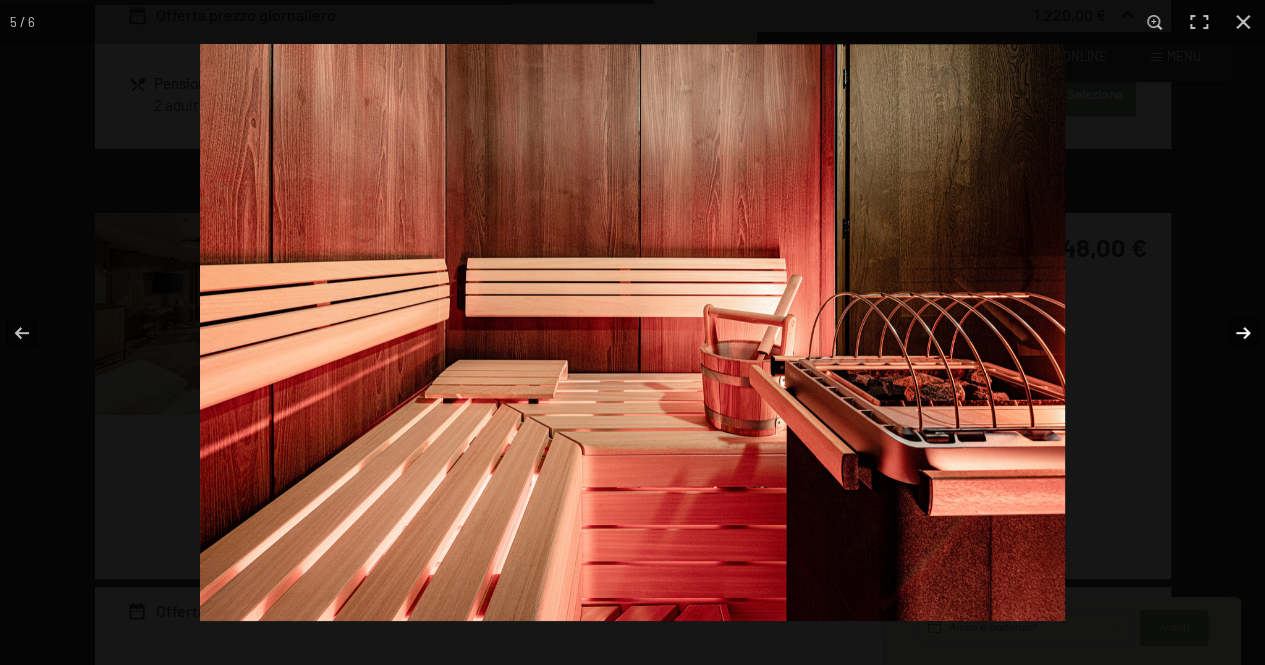 click at bounding box center [1230, 333] 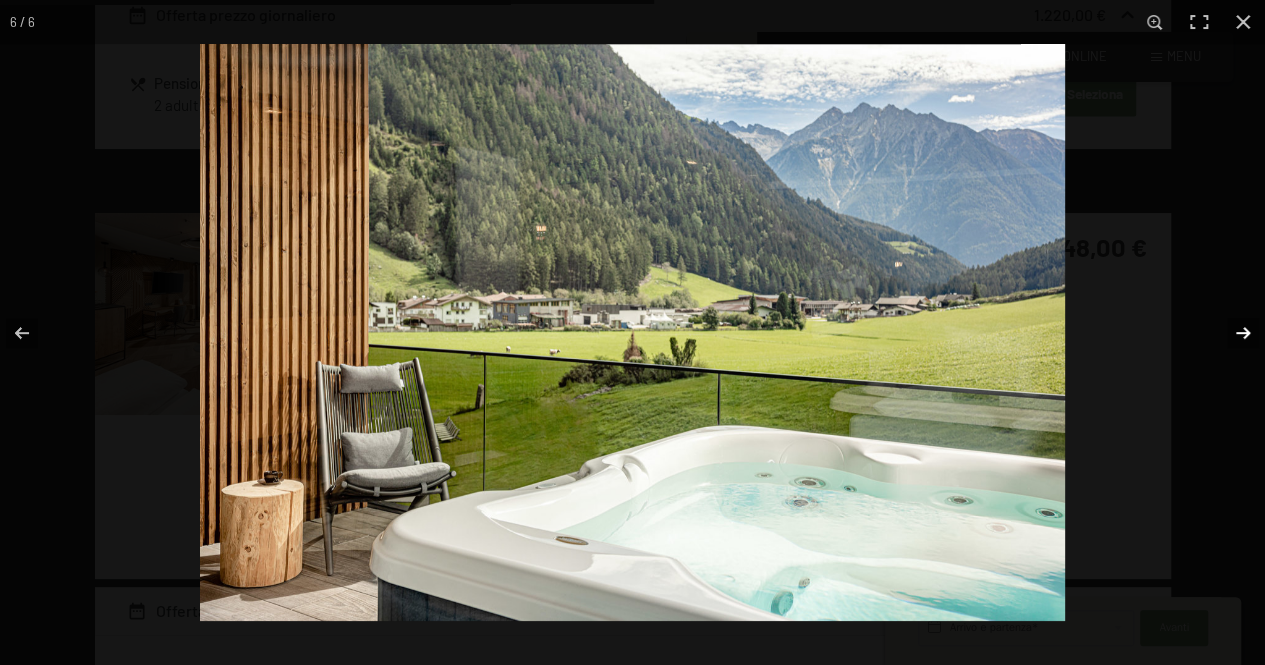 click at bounding box center (1230, 333) 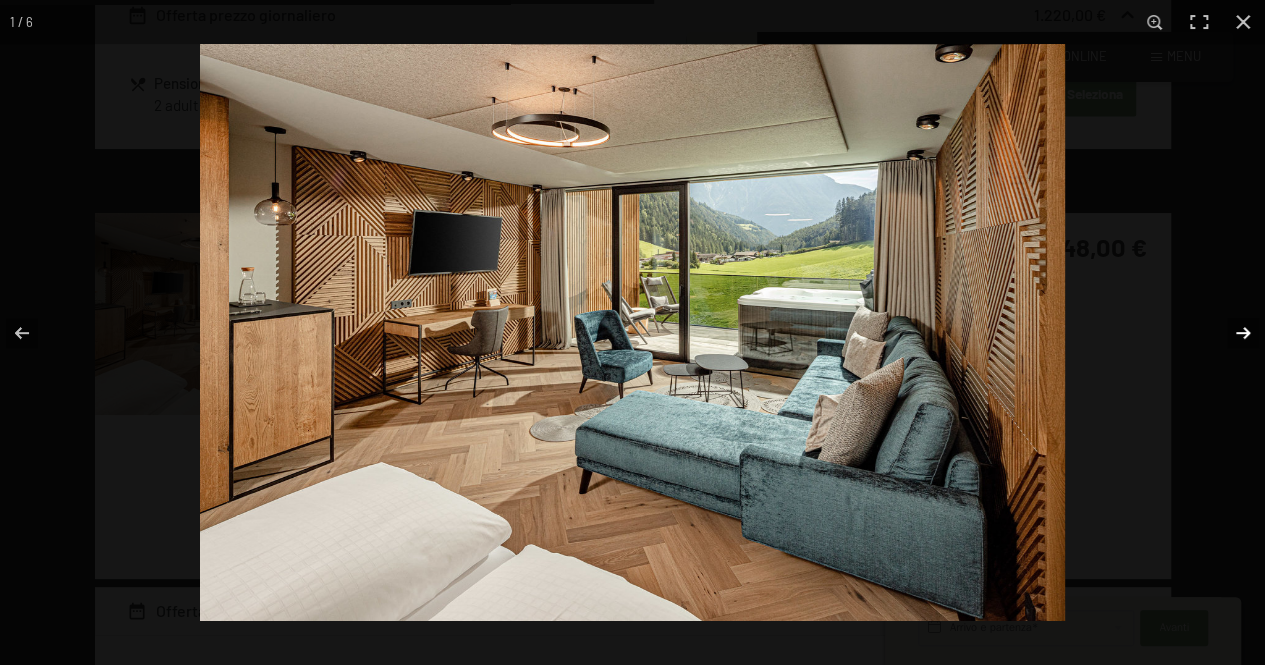 click at bounding box center (1230, 333) 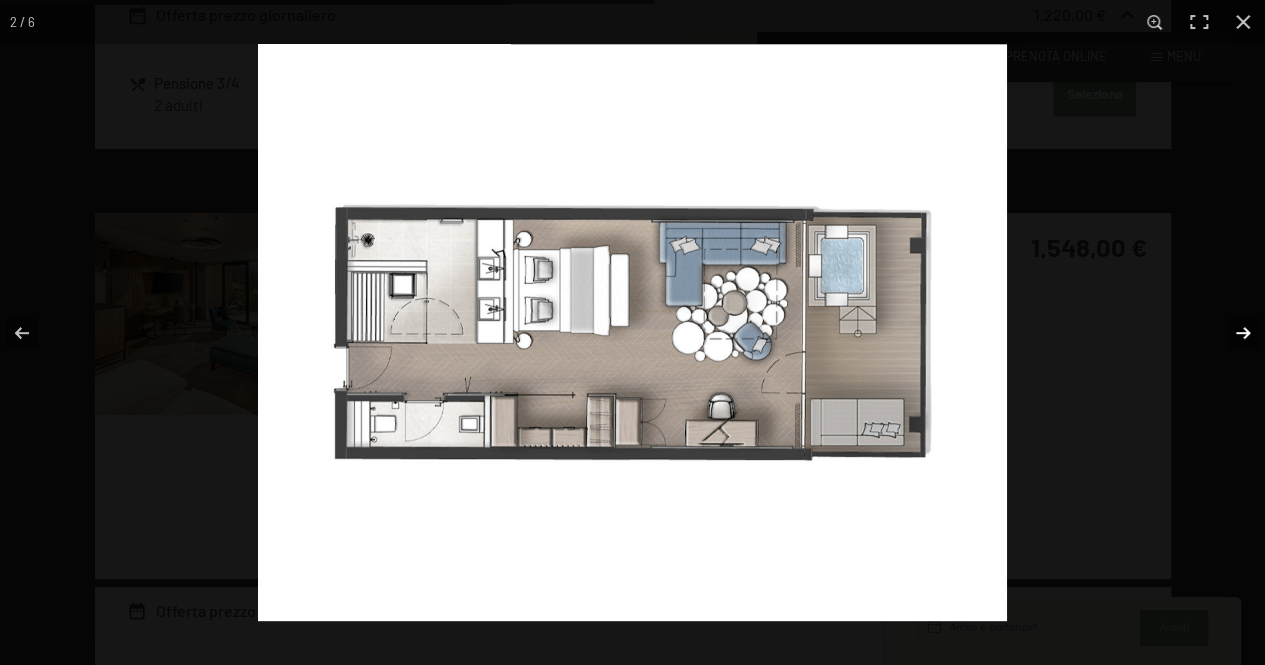 click at bounding box center [1230, 333] 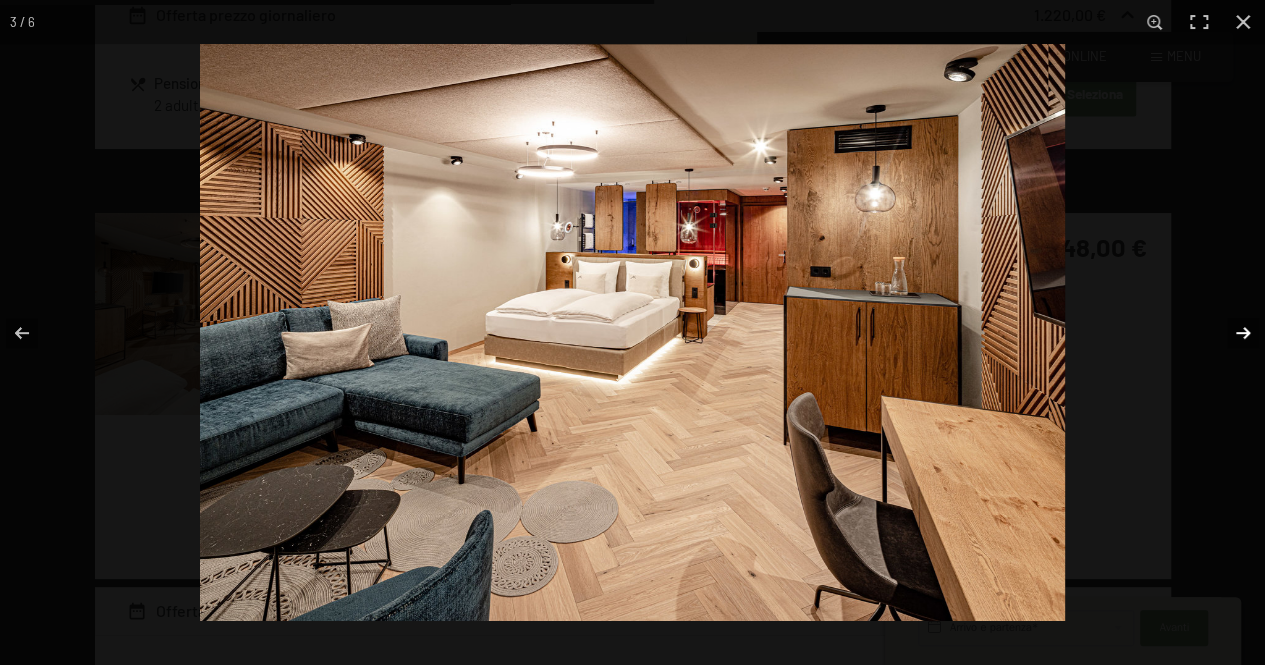 click at bounding box center [1230, 333] 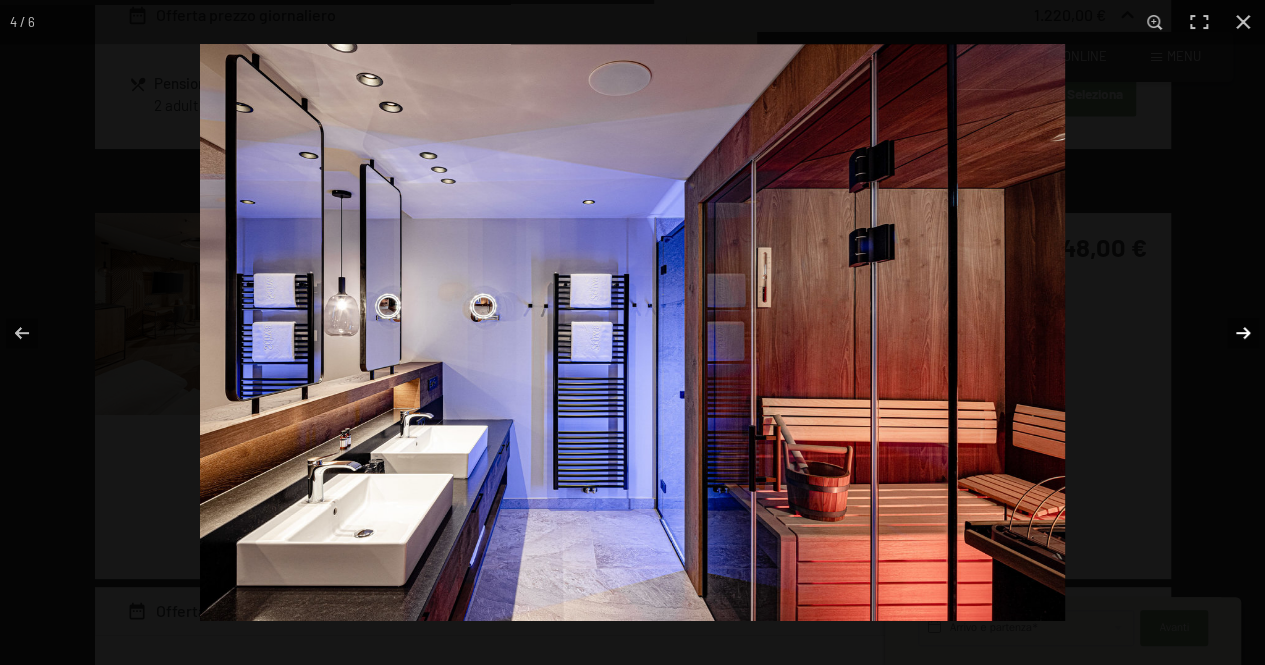 click at bounding box center (1230, 333) 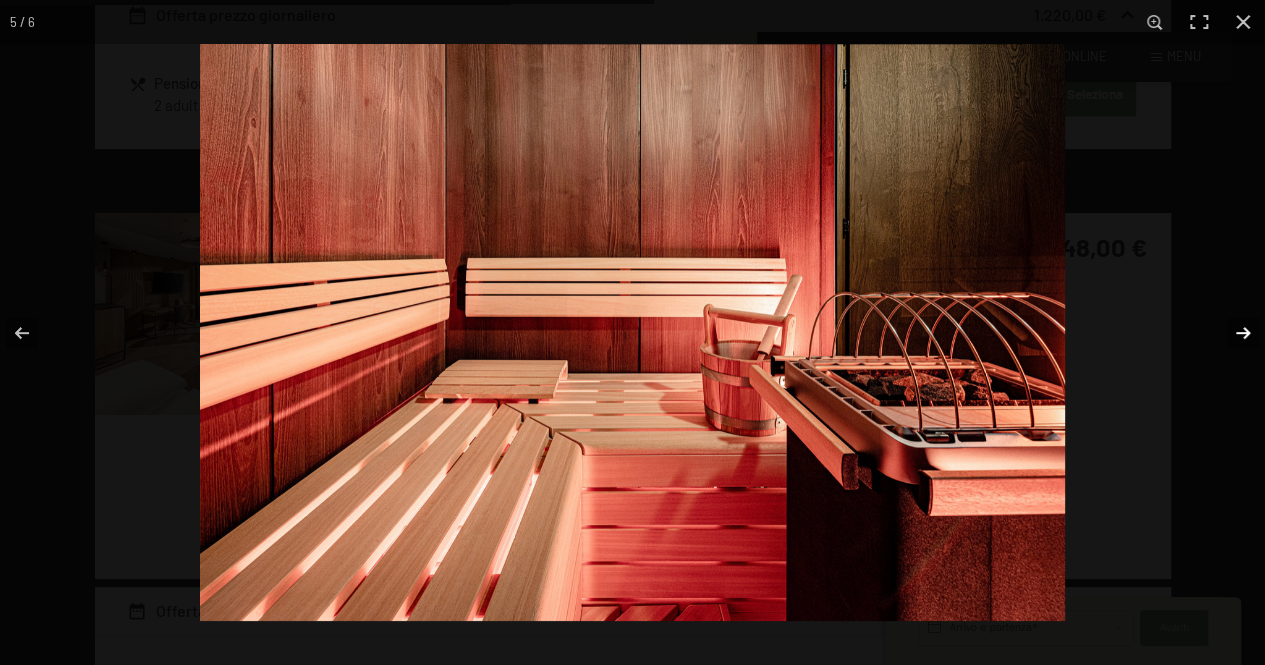 click at bounding box center (1230, 333) 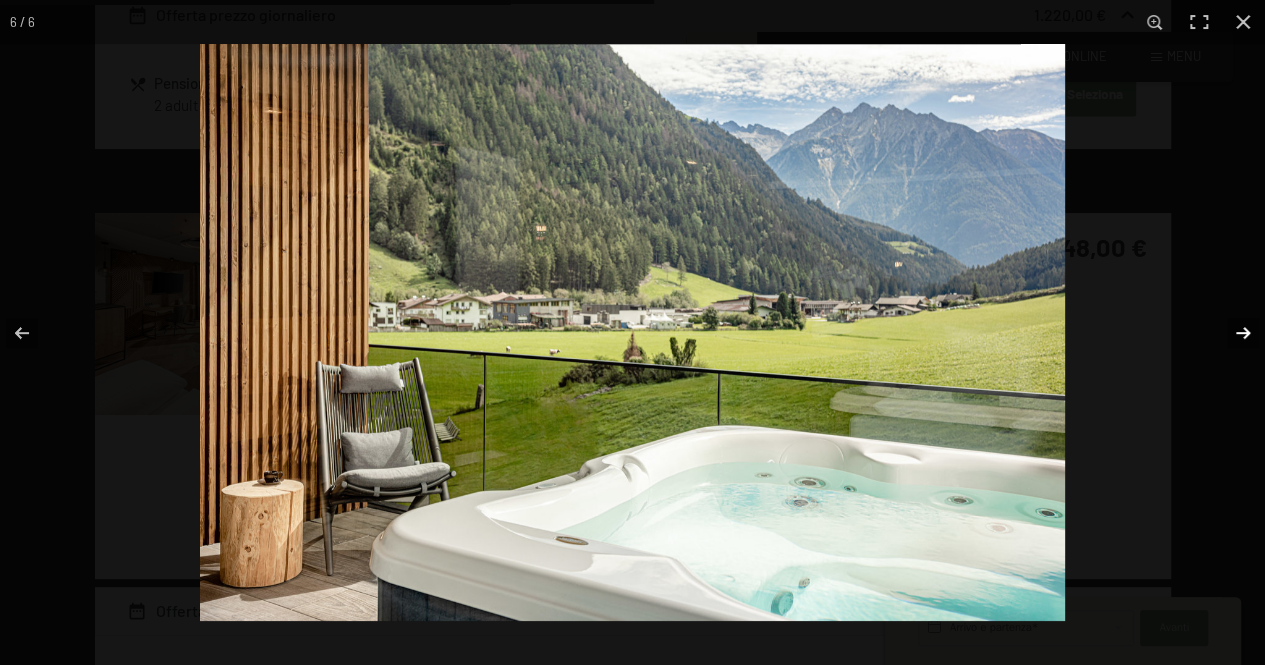 click at bounding box center (1230, 333) 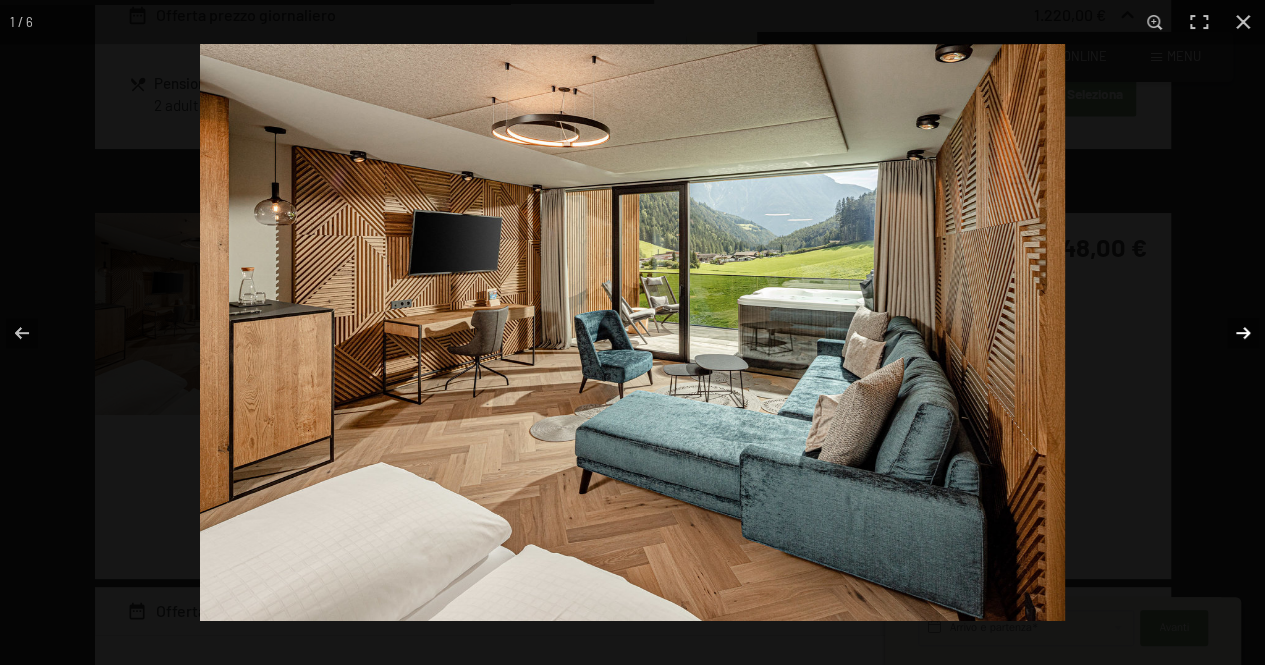 click at bounding box center [1230, 333] 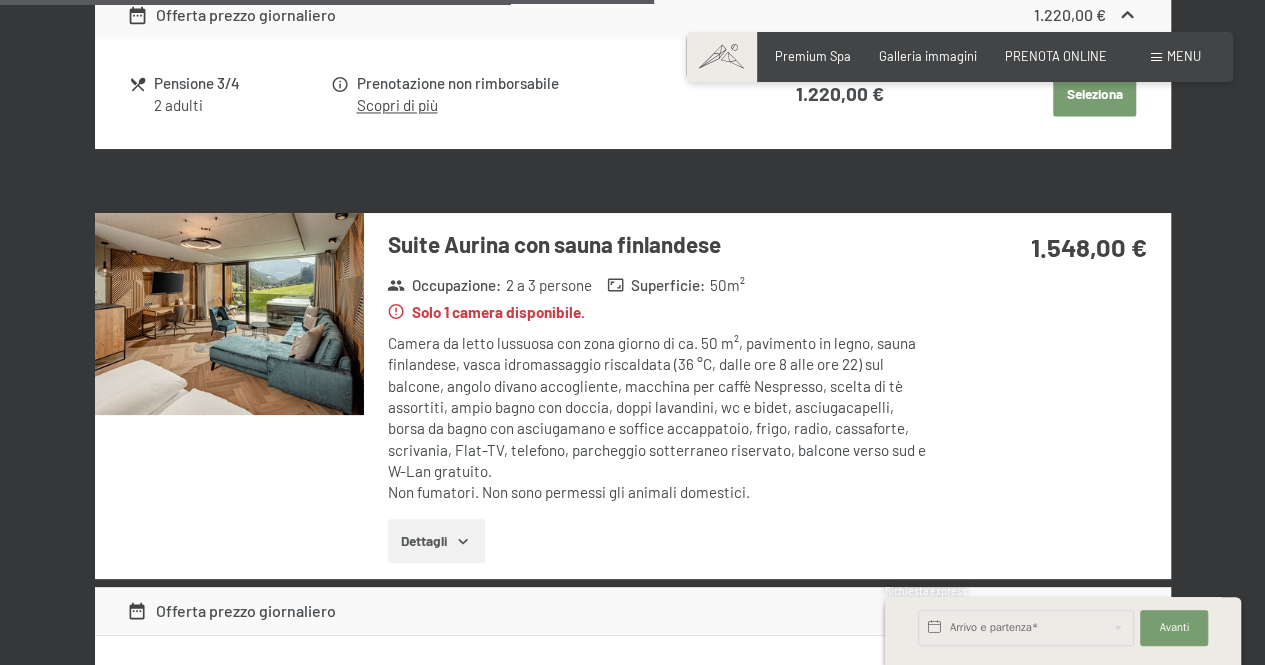 click at bounding box center [0, 0] 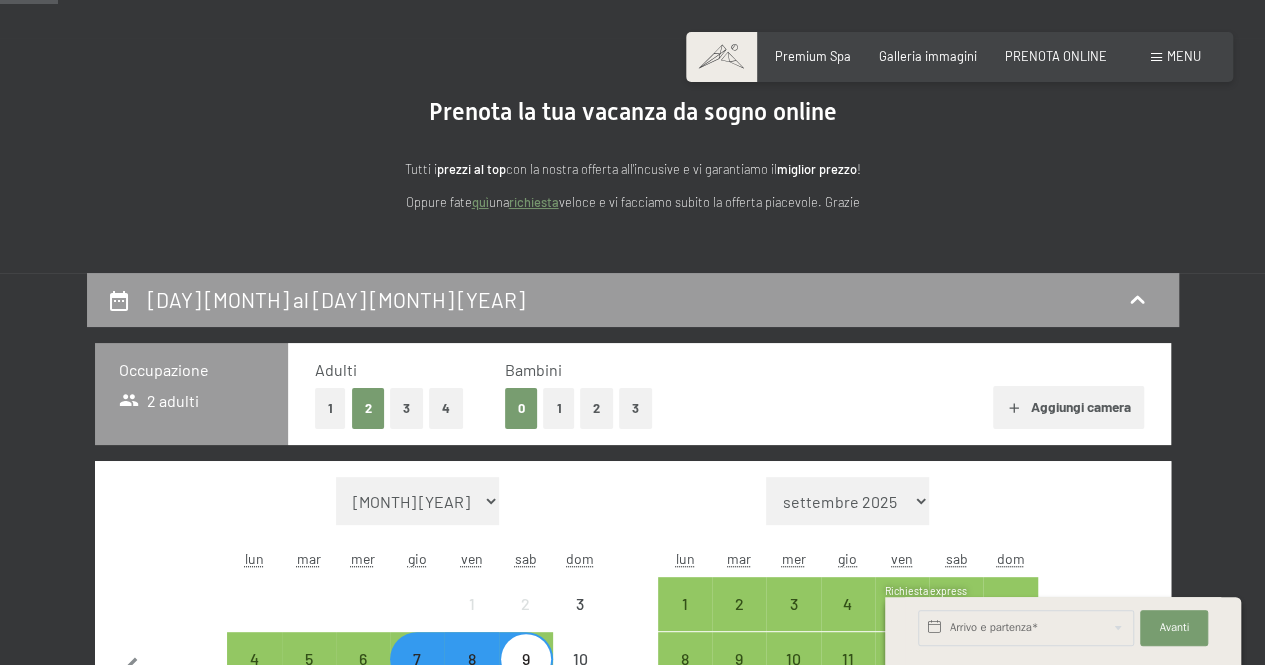 scroll, scrollTop: 97, scrollLeft: 0, axis: vertical 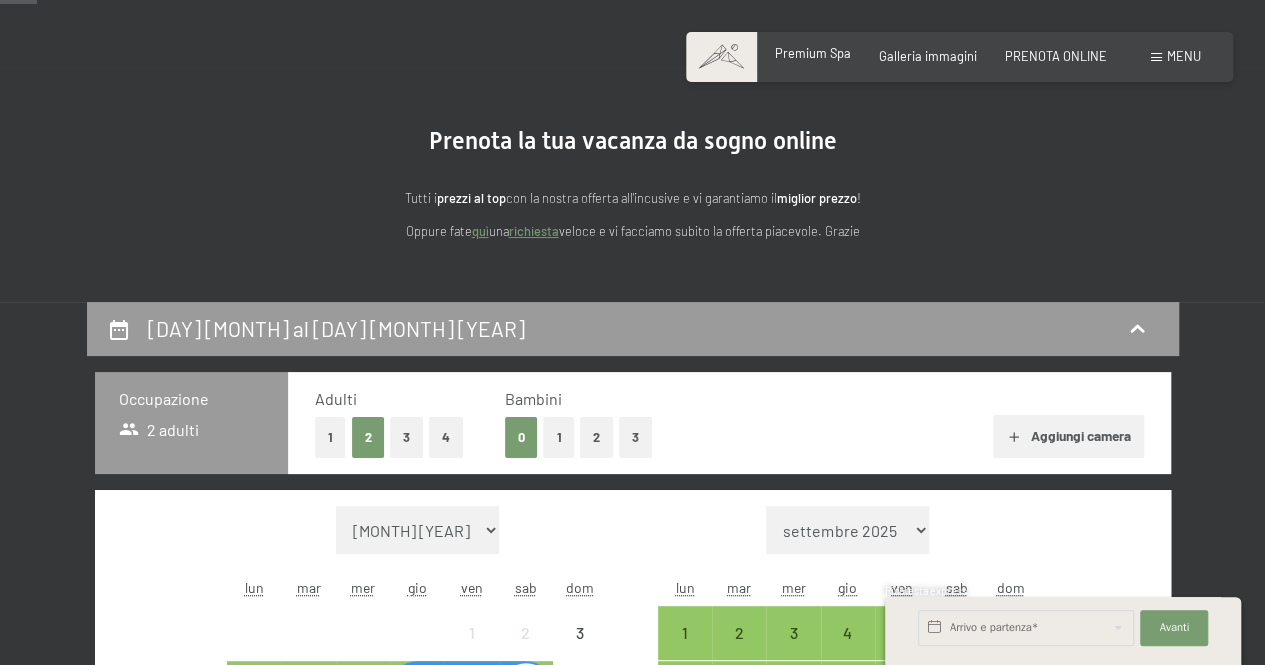 click on "Premium Spa" at bounding box center (813, 53) 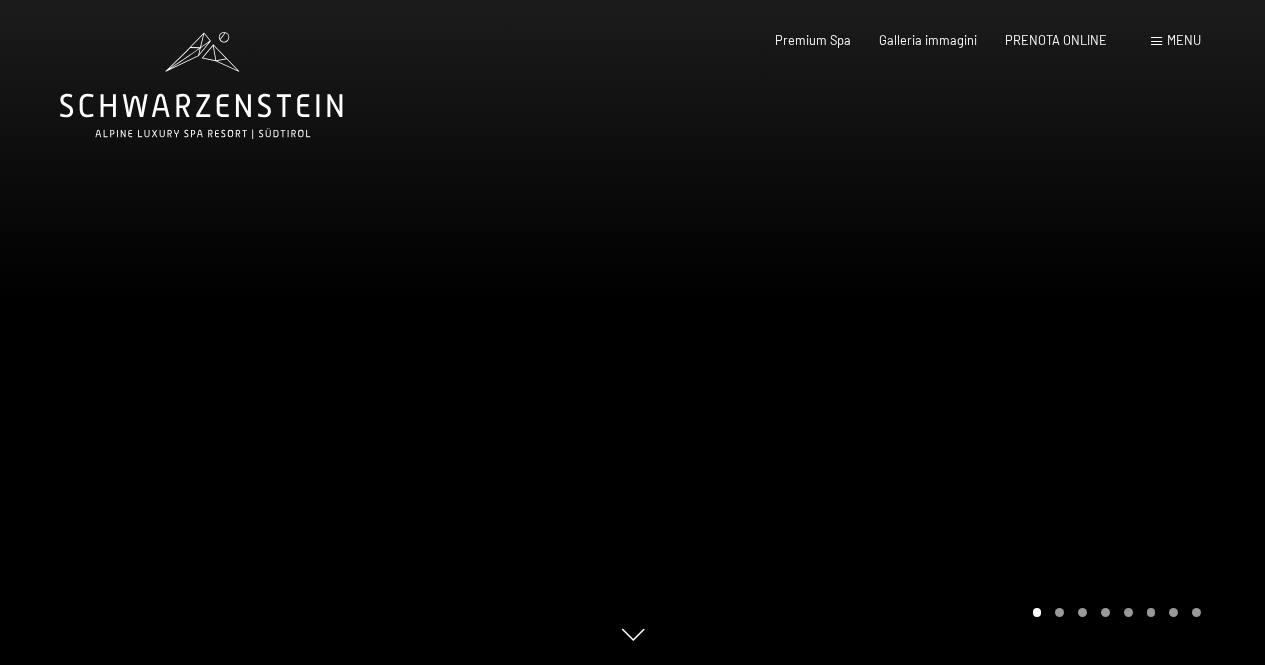scroll, scrollTop: 0, scrollLeft: 0, axis: both 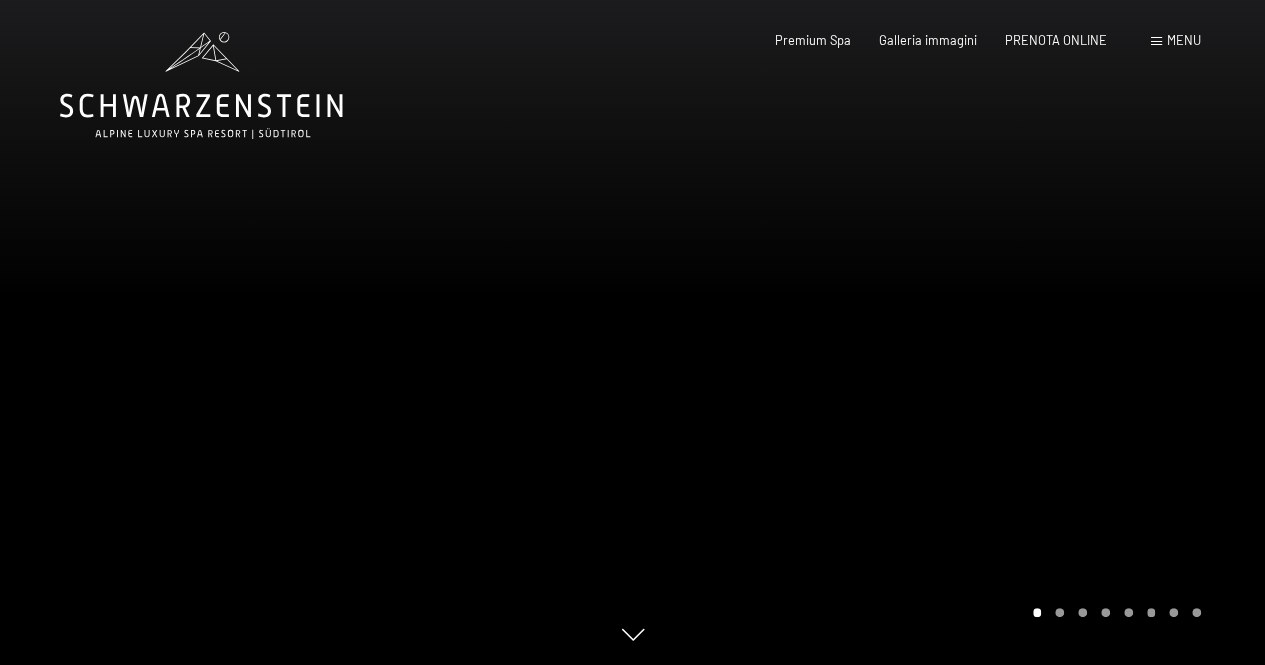 click at bounding box center [1059, 612] 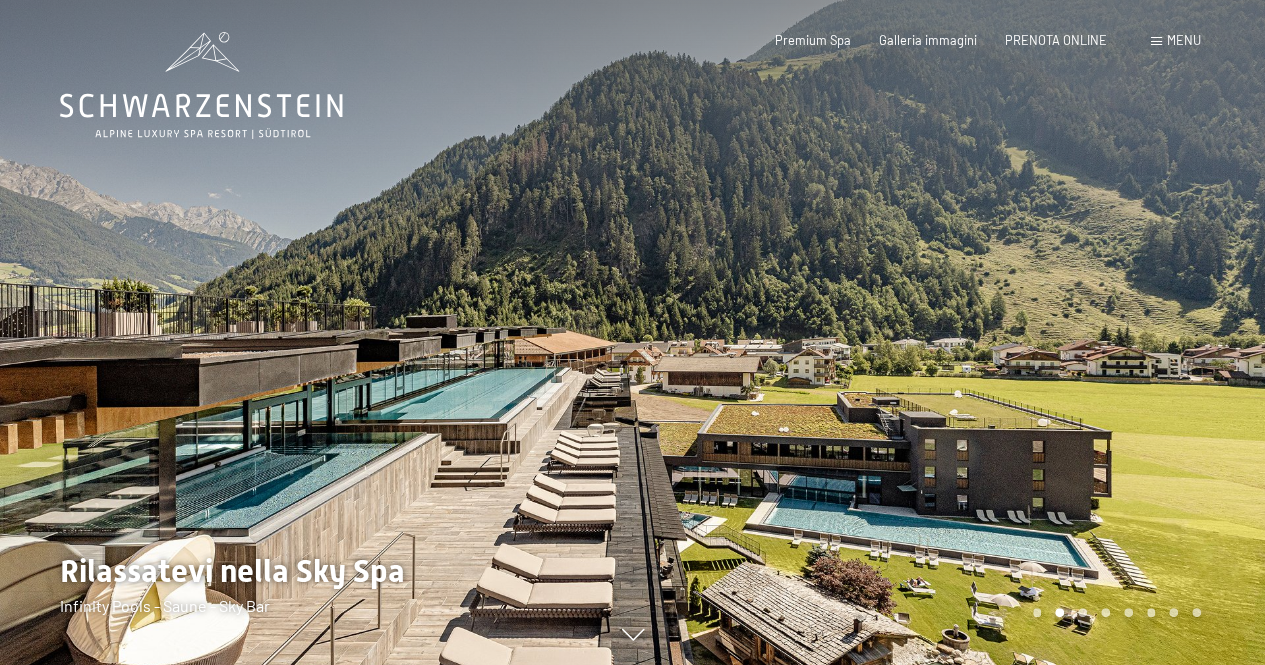 click at bounding box center [1082, 612] 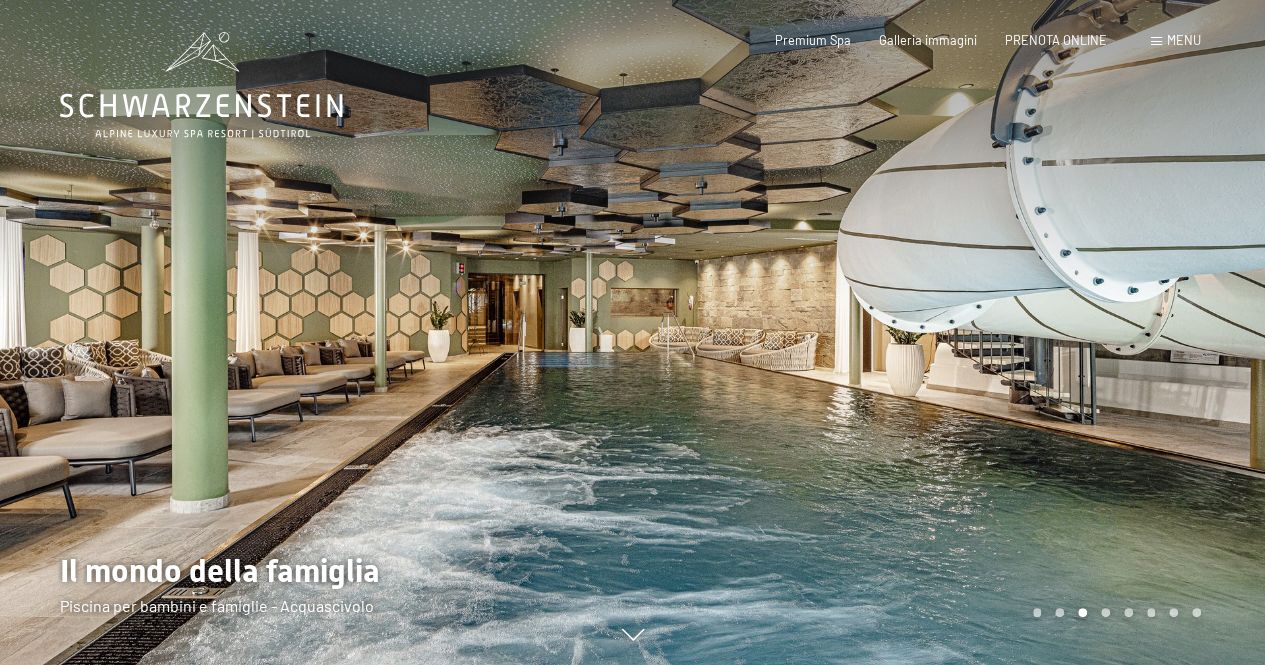 click at bounding box center [1105, 612] 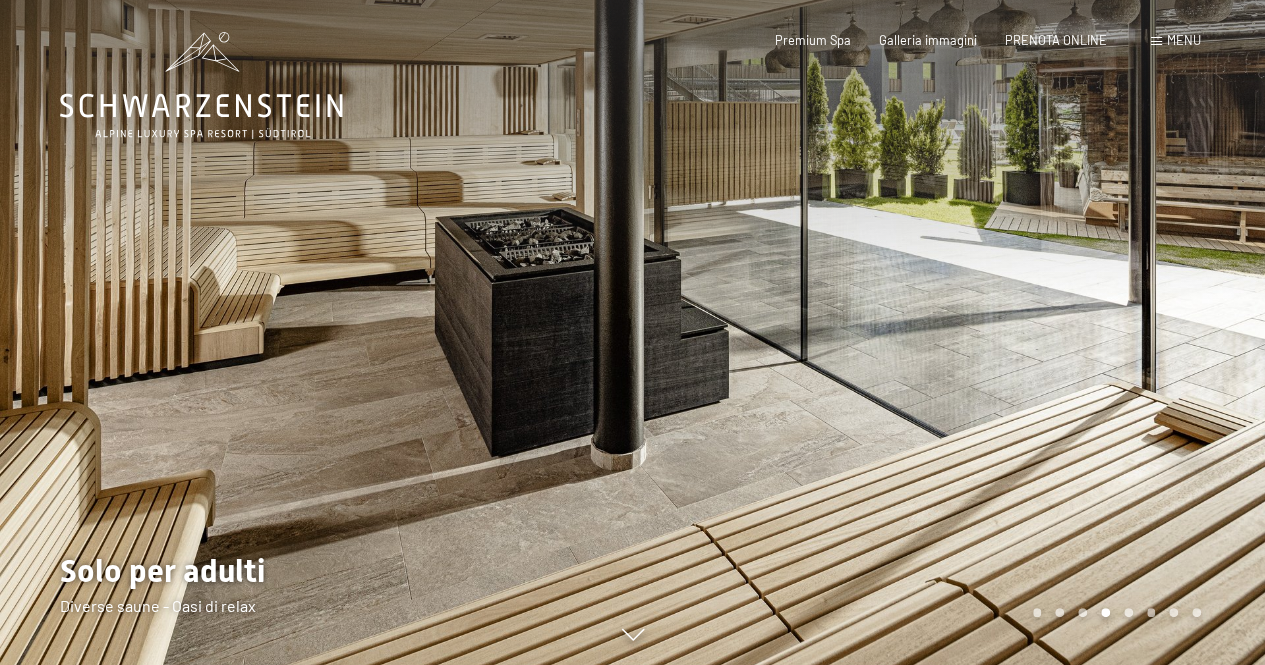 click at bounding box center (1128, 612) 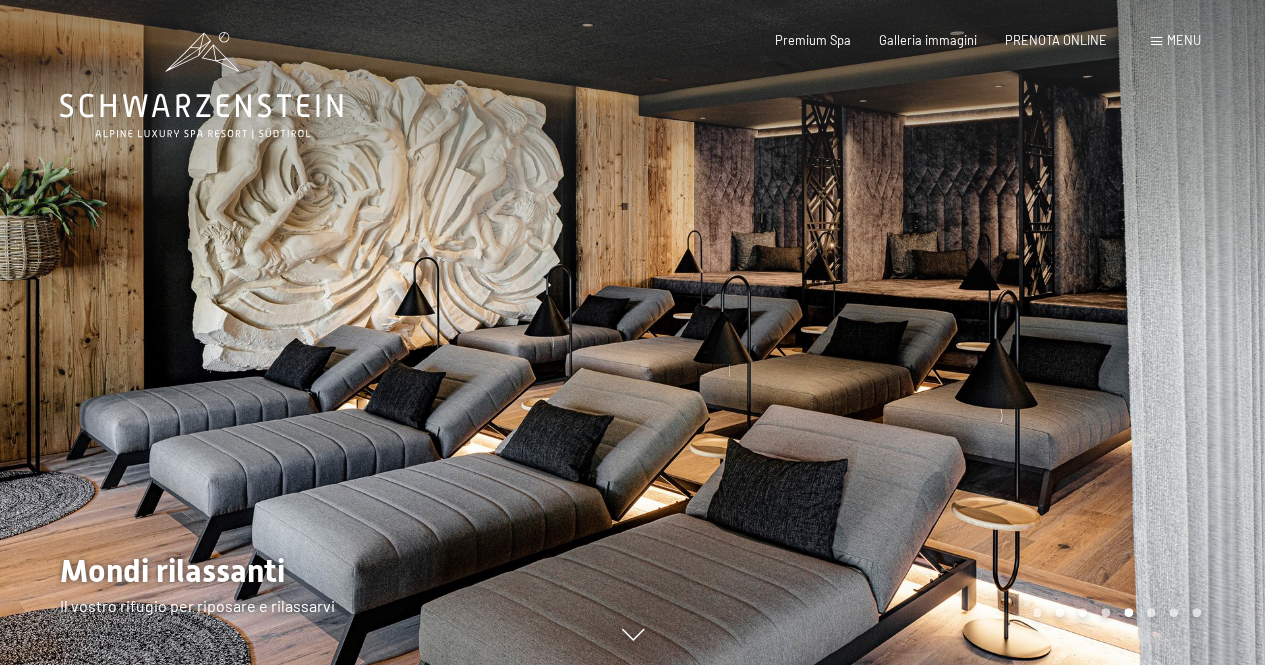 click at bounding box center [1151, 612] 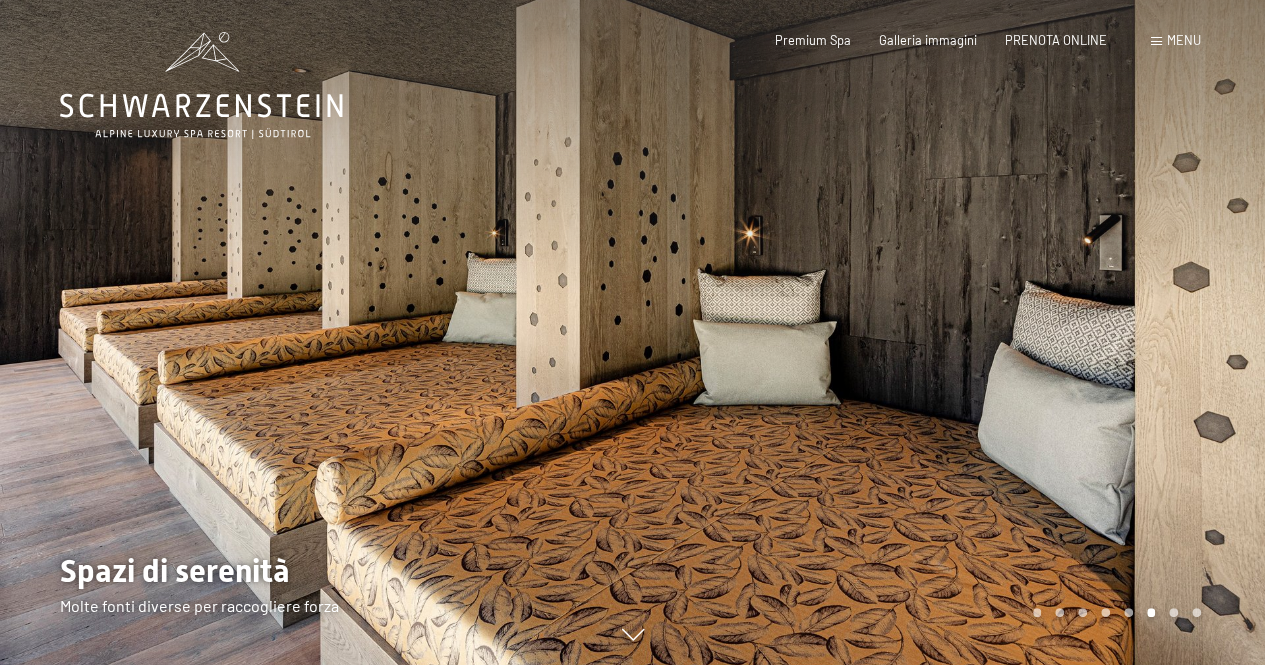 click at bounding box center (1113, 612) 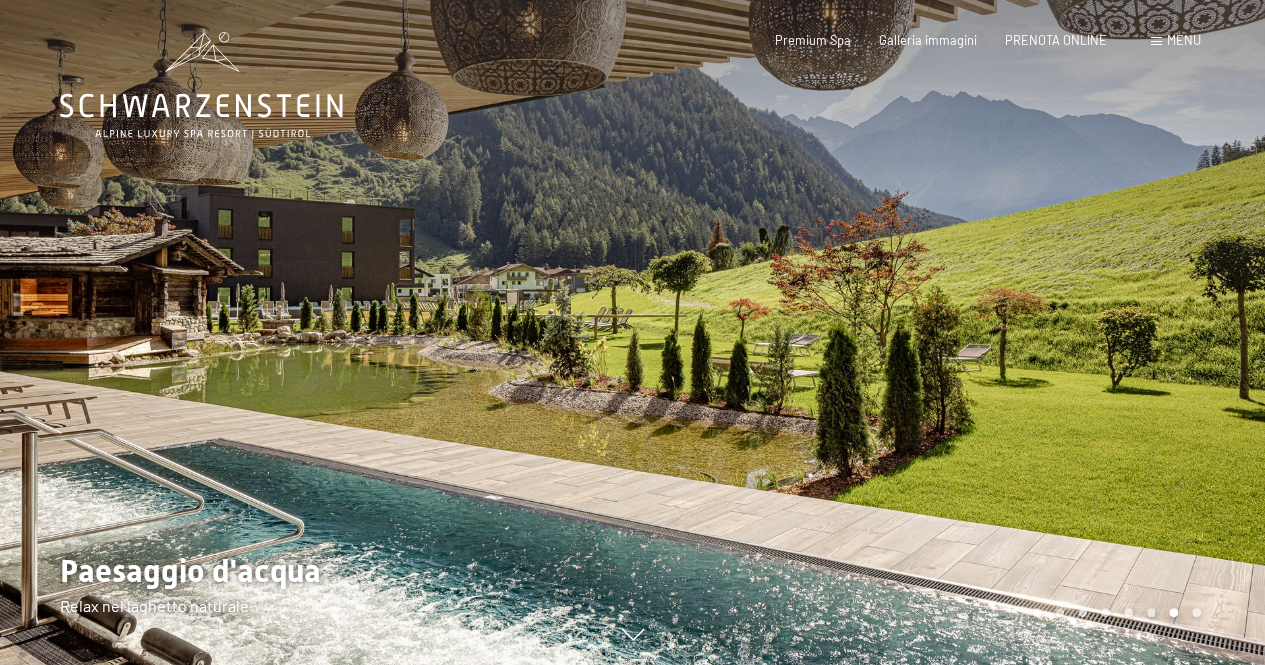click at bounding box center [1196, 612] 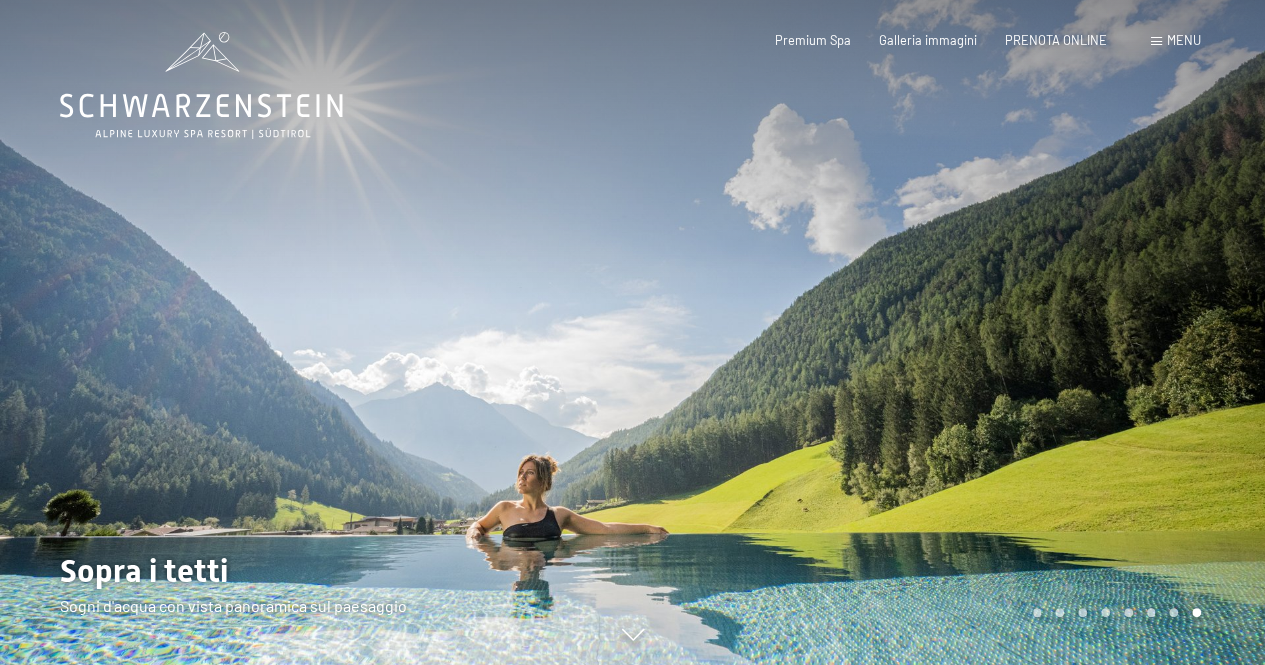 click at bounding box center [1173, 612] 